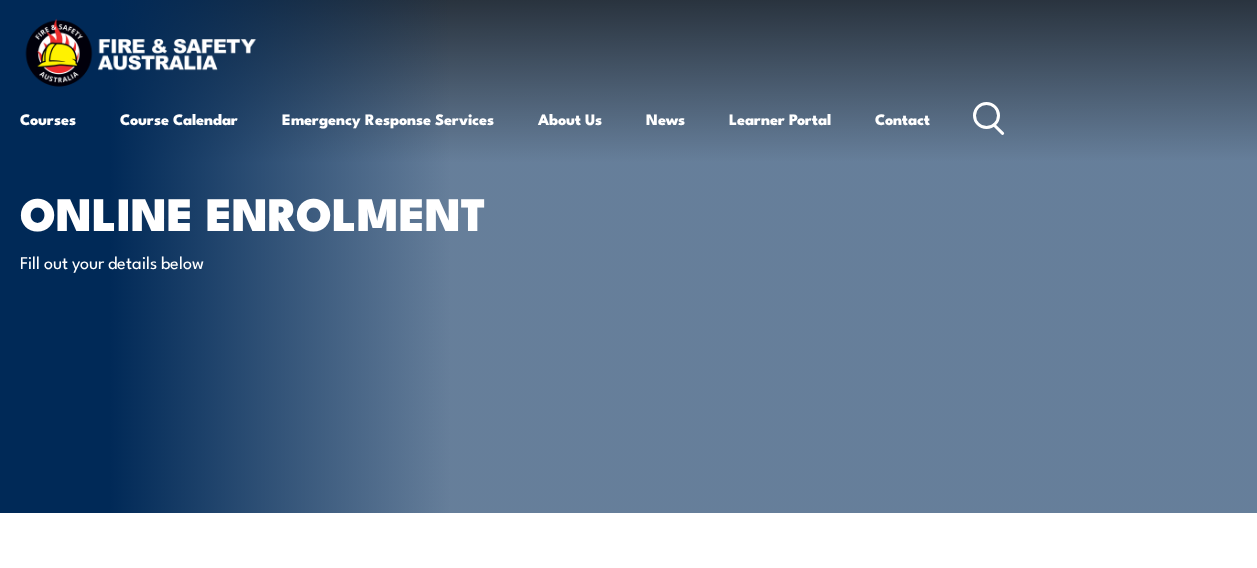 scroll, scrollTop: 0, scrollLeft: 0, axis: both 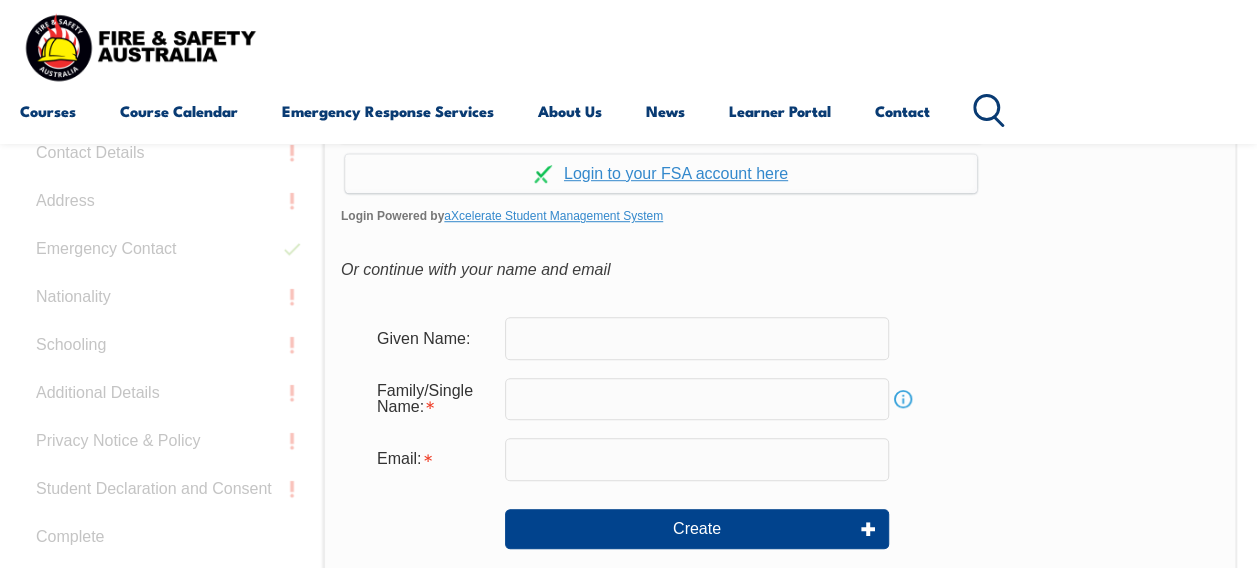 click at bounding box center (697, 338) 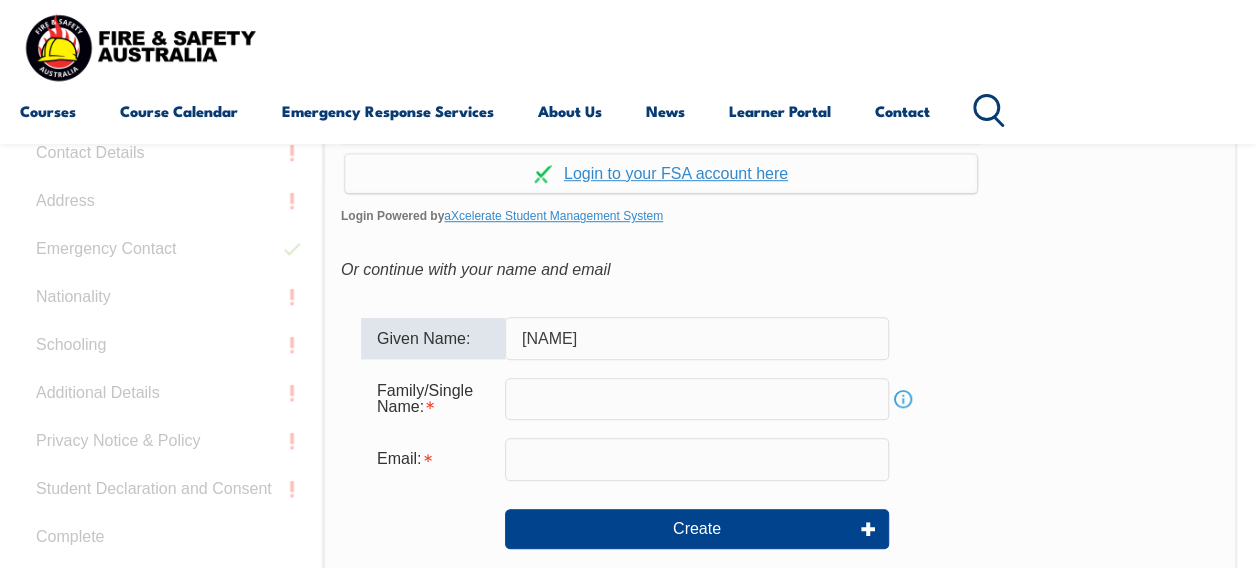 type on "[FIRST]" 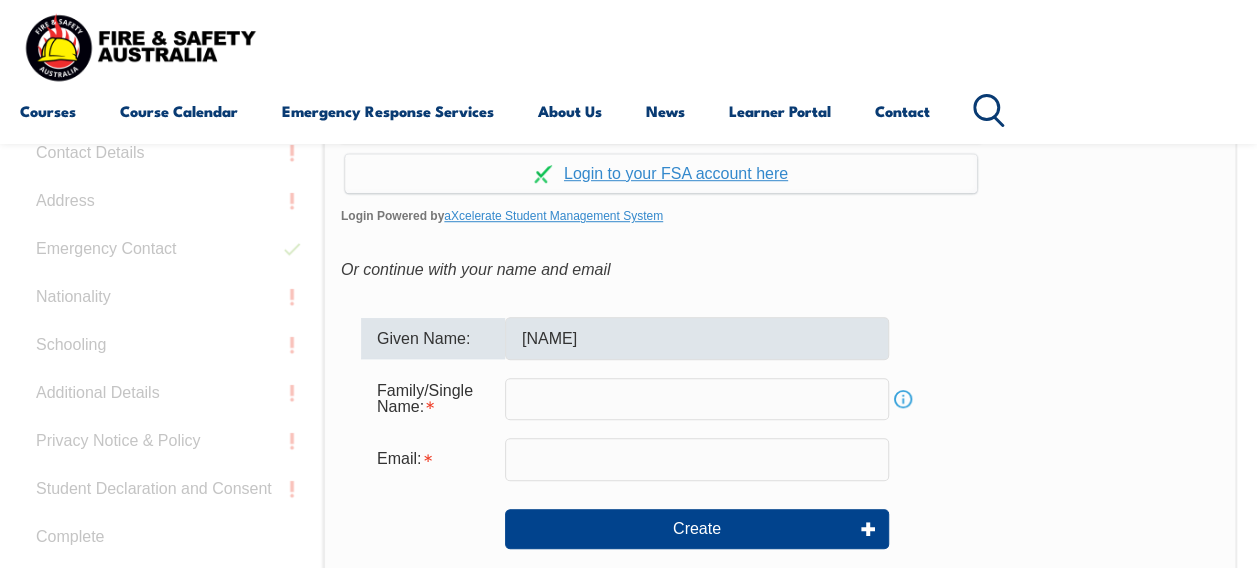 type on "[LAST]" 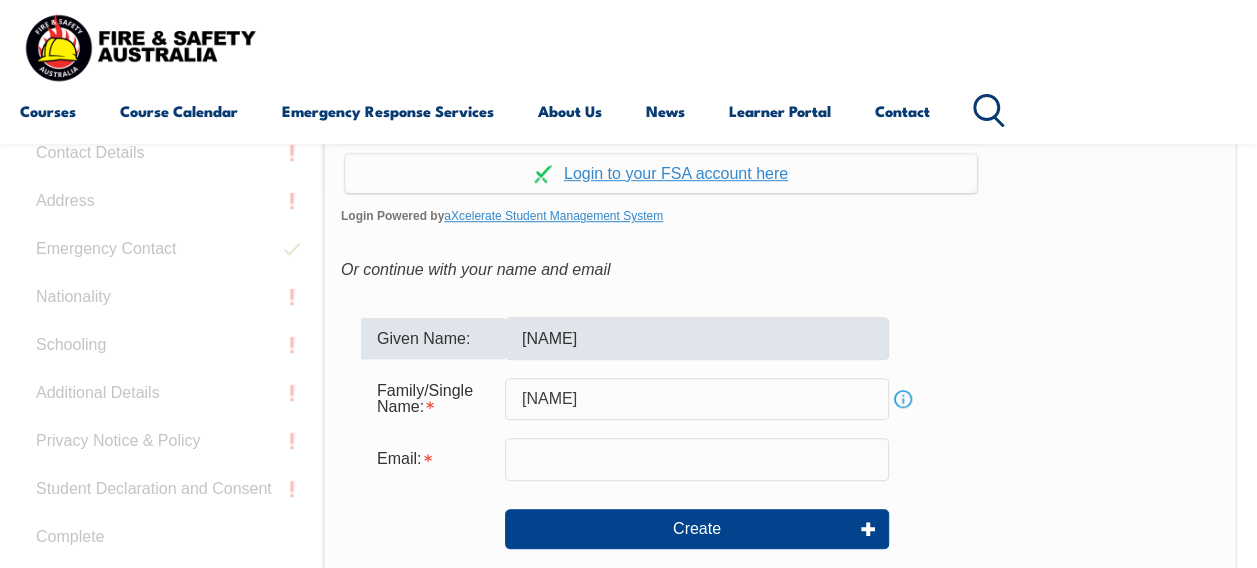 type on "[EMAIL]" 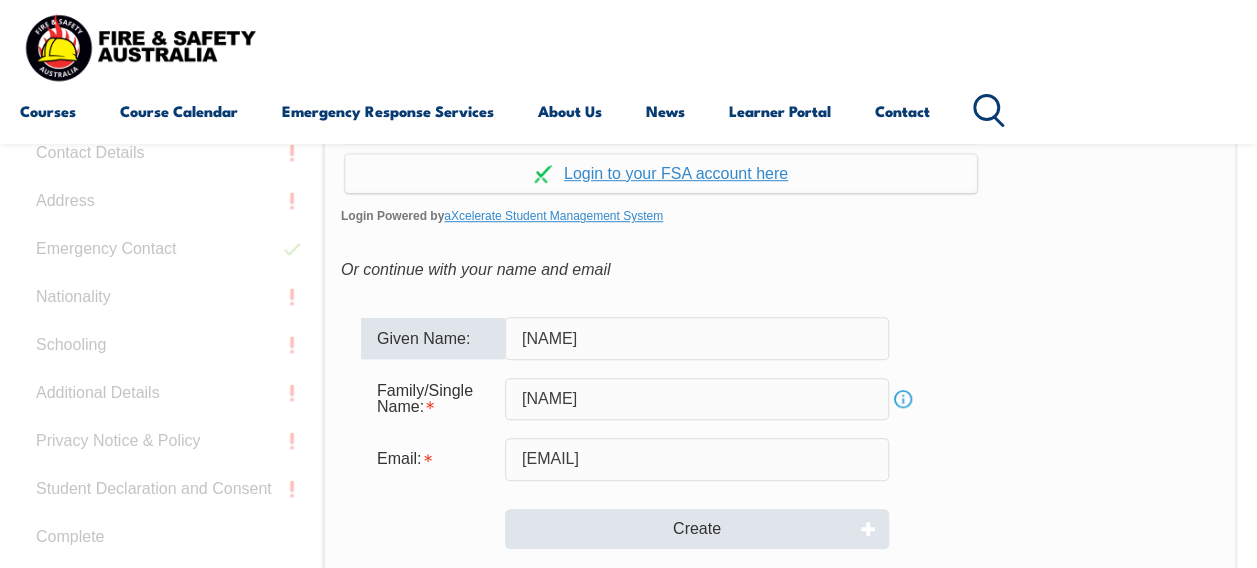 type on "[FIRST]" 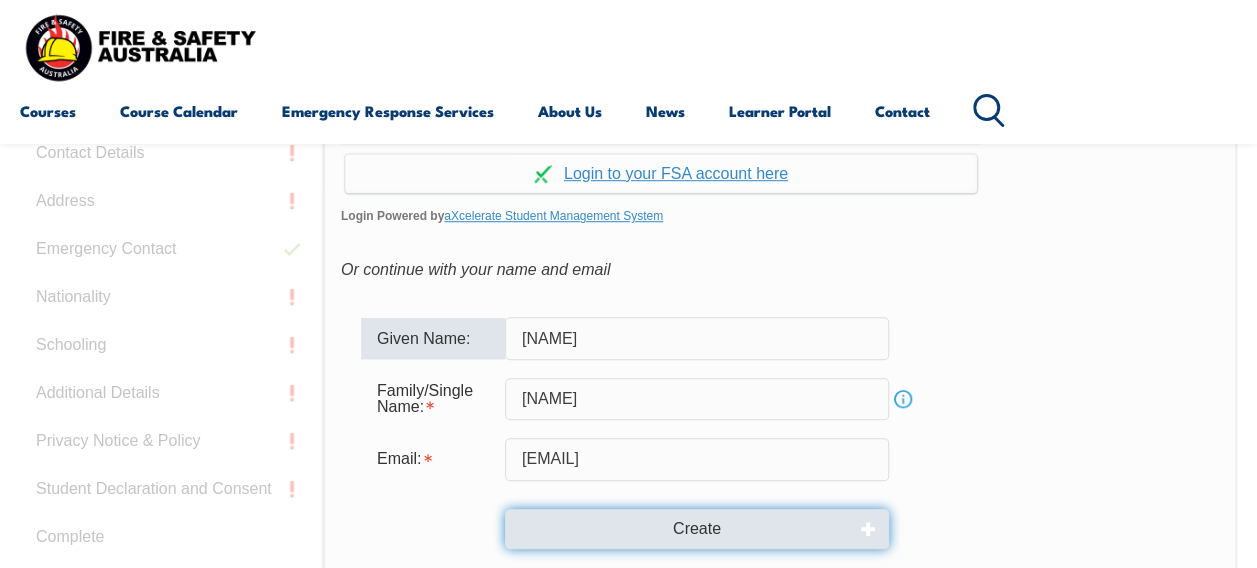 click on "Create" at bounding box center [697, 529] 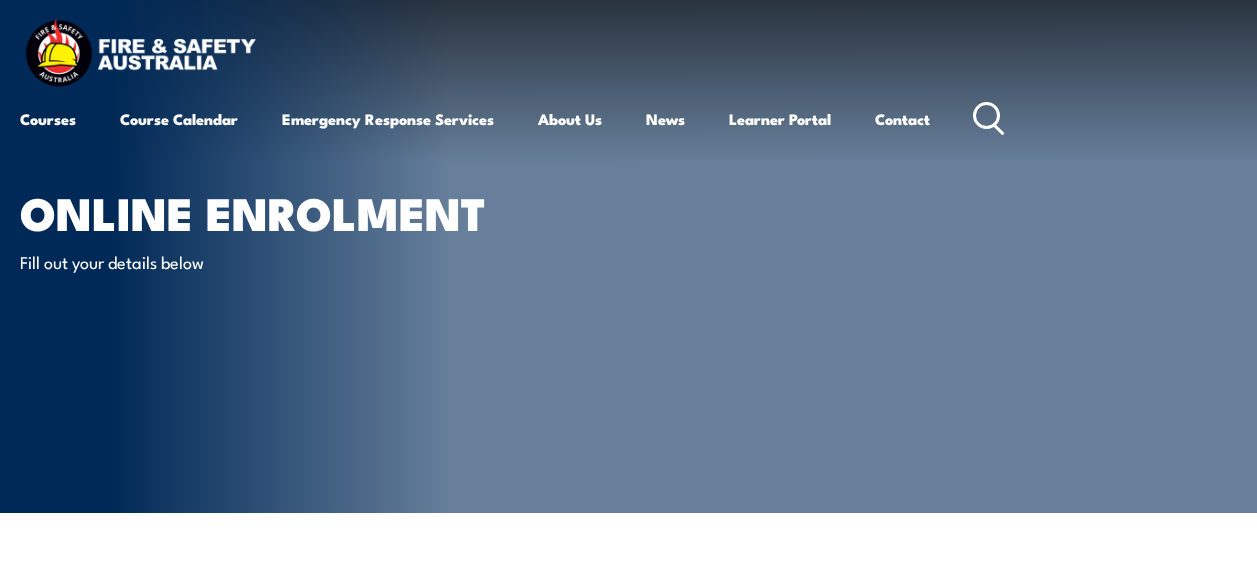 scroll, scrollTop: 0, scrollLeft: 0, axis: both 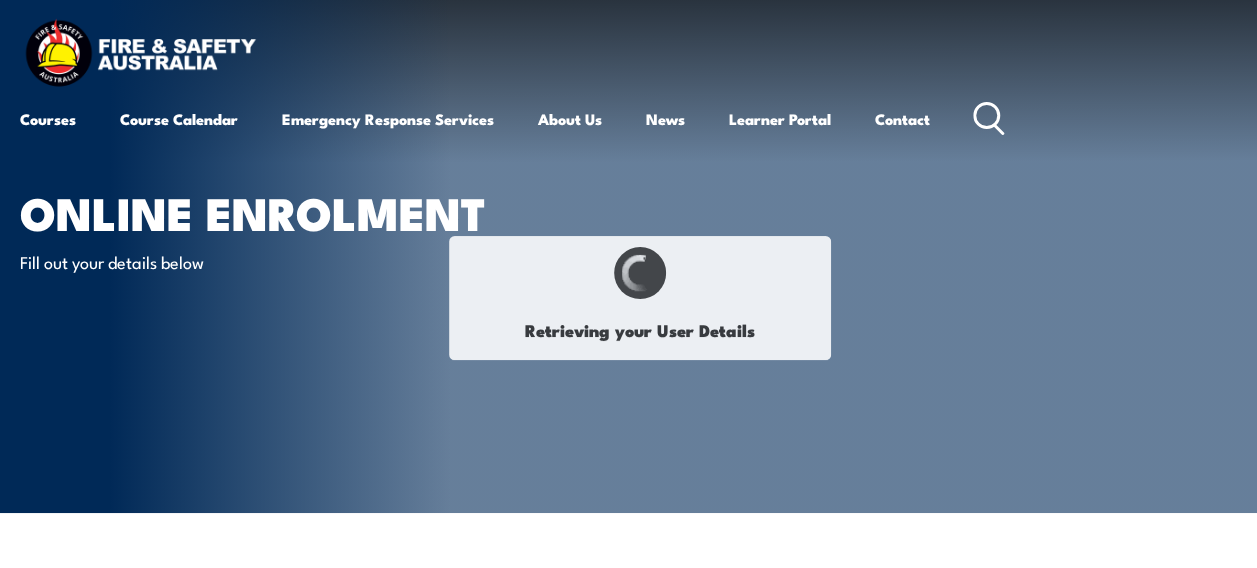type on "[FIRST]" 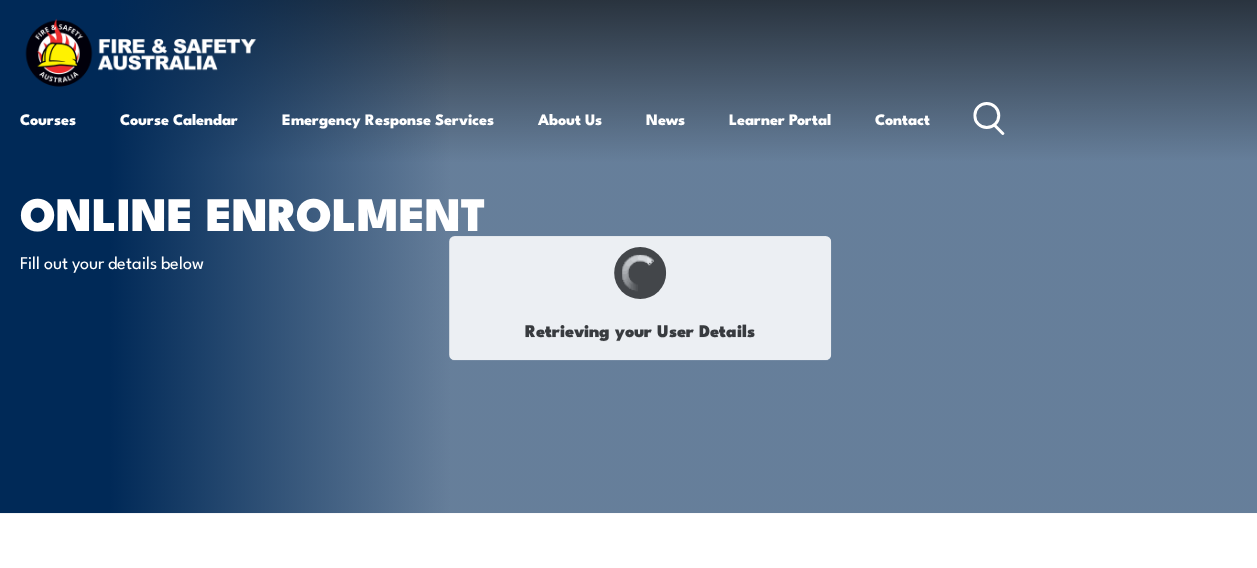 type on "[LAST]" 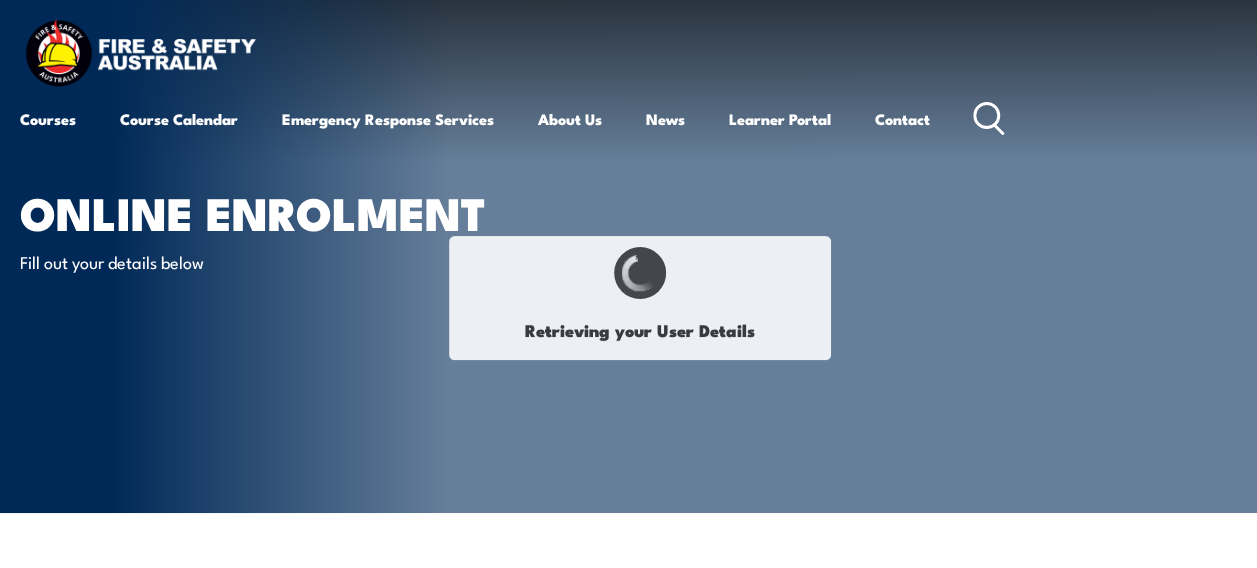 type on "[MONTH] [DAY], [YEAR]" 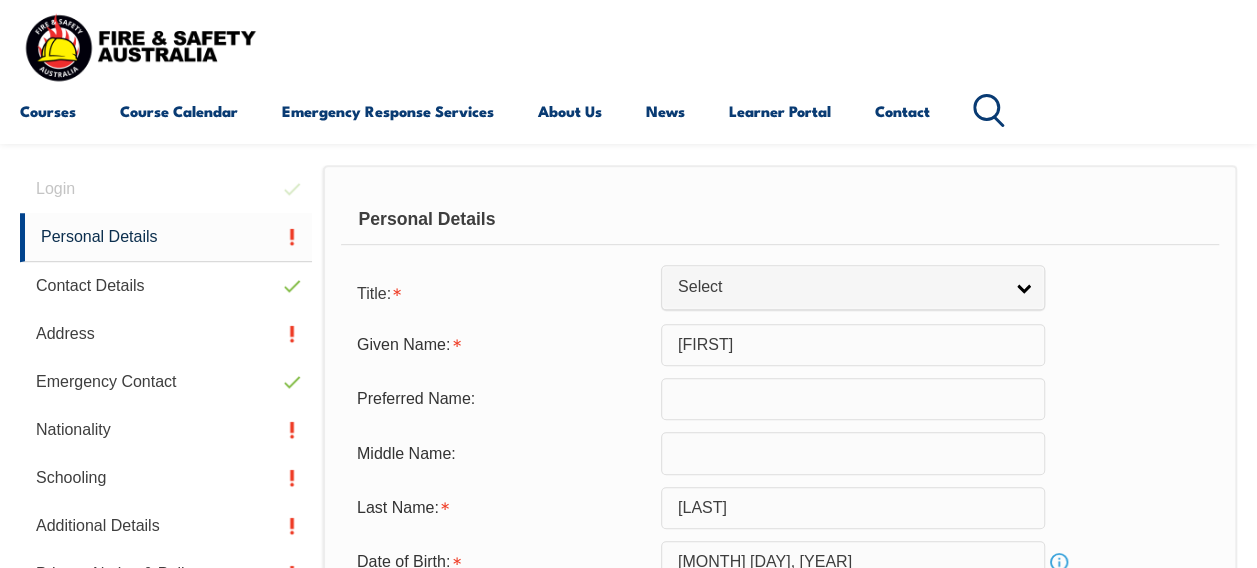 scroll, scrollTop: 485, scrollLeft: 0, axis: vertical 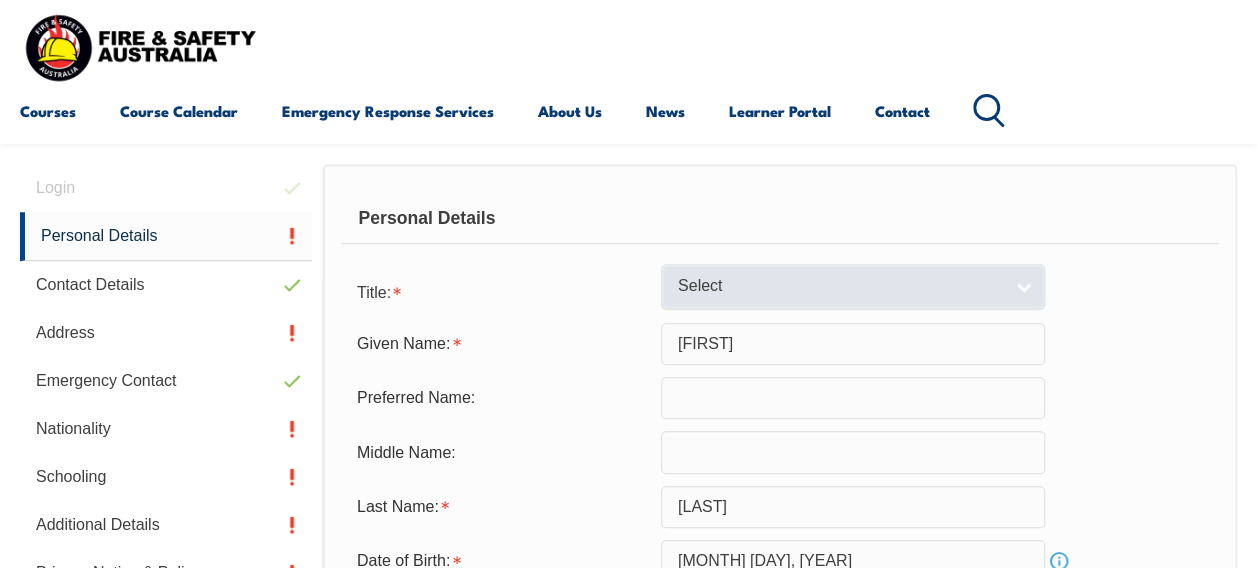 click on "Select" at bounding box center [853, 286] 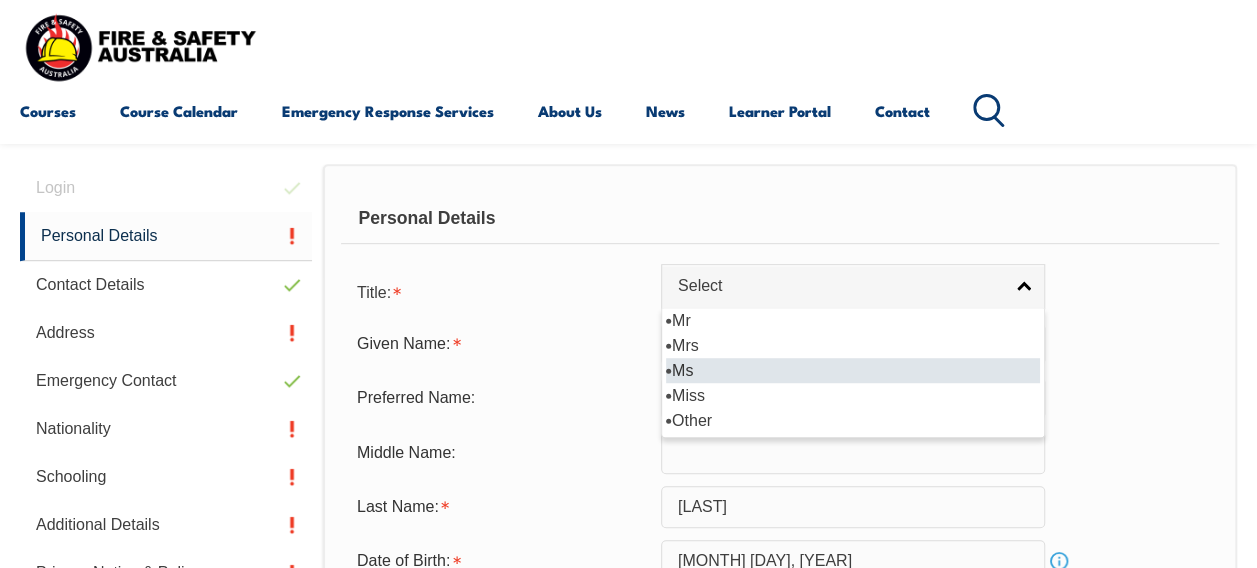 click on "Ms" at bounding box center (853, 370) 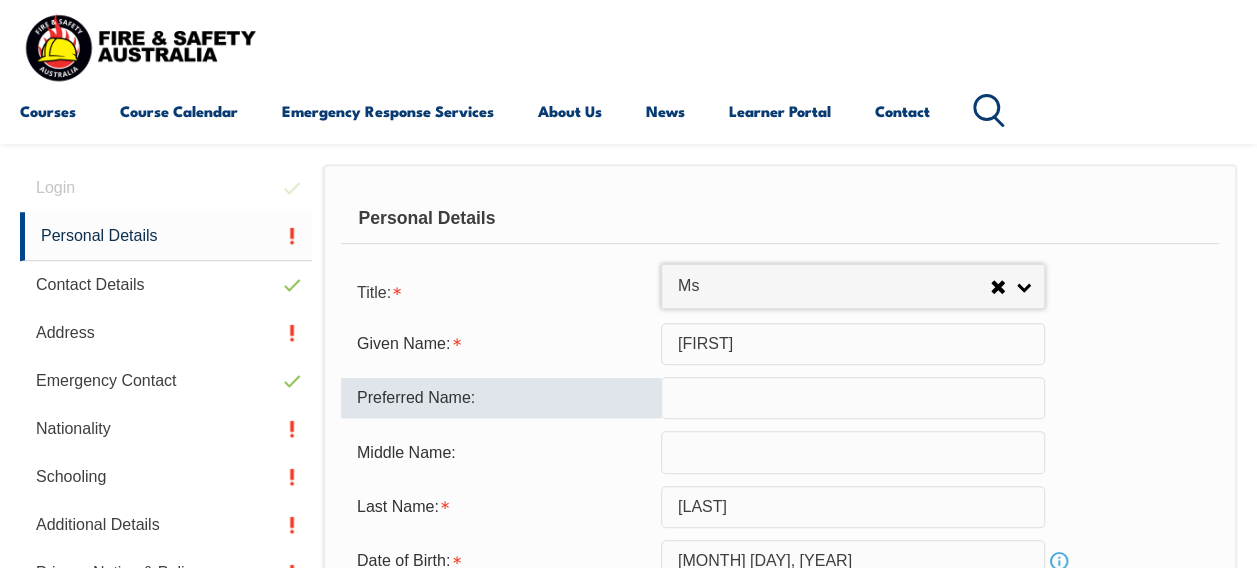 click at bounding box center (853, 398) 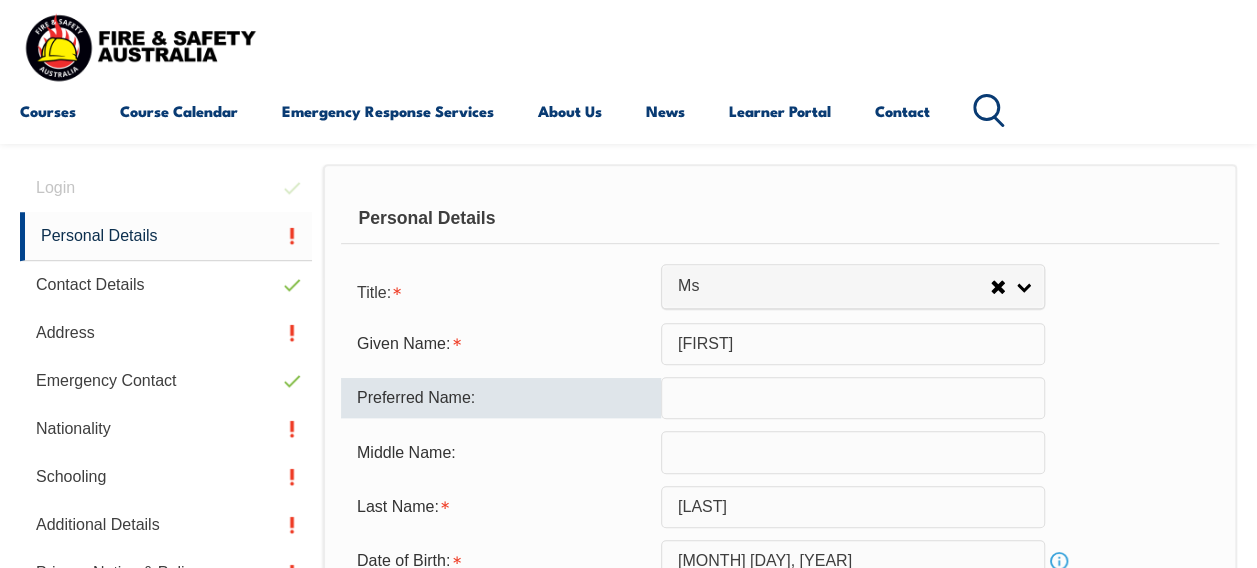 click at bounding box center (853, 452) 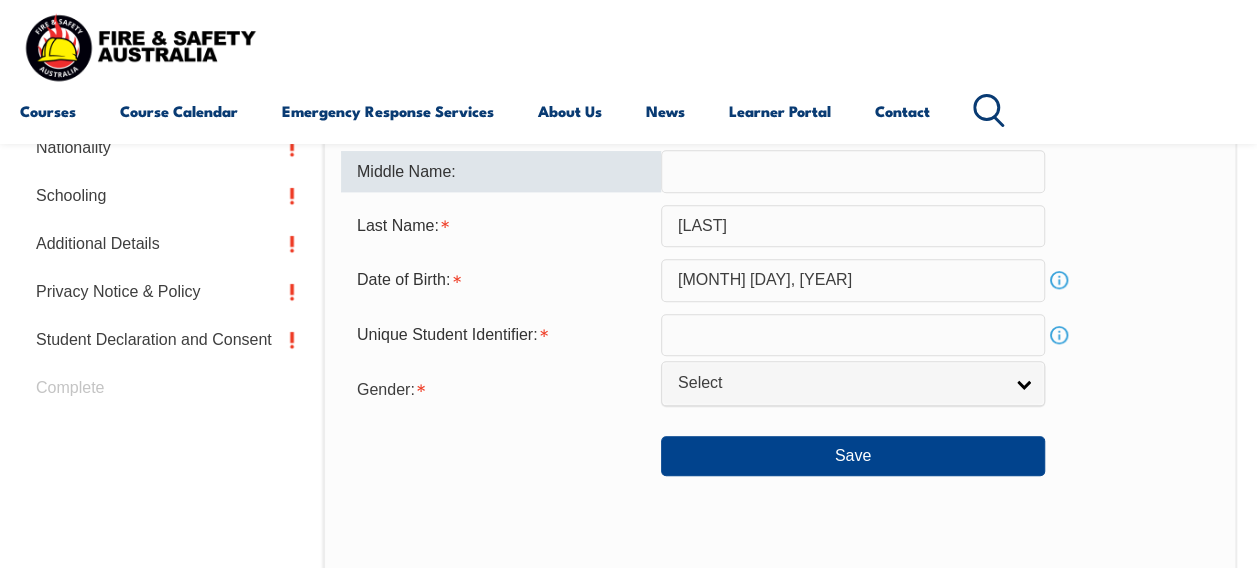 scroll, scrollTop: 785, scrollLeft: 0, axis: vertical 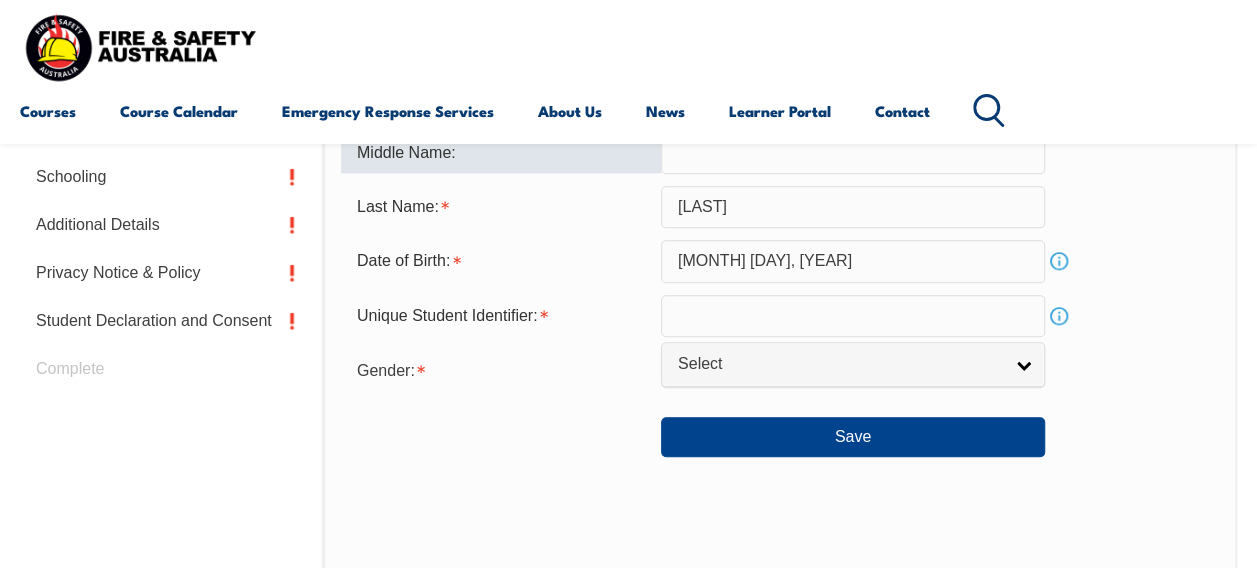 click at bounding box center (853, 316) 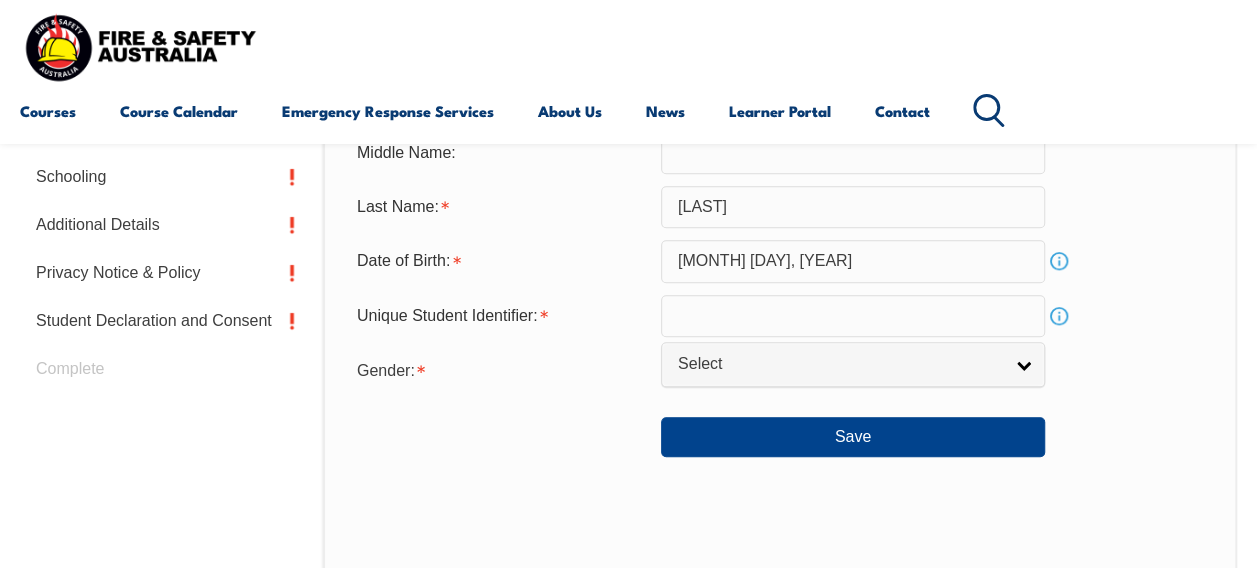 click at bounding box center [853, 316] 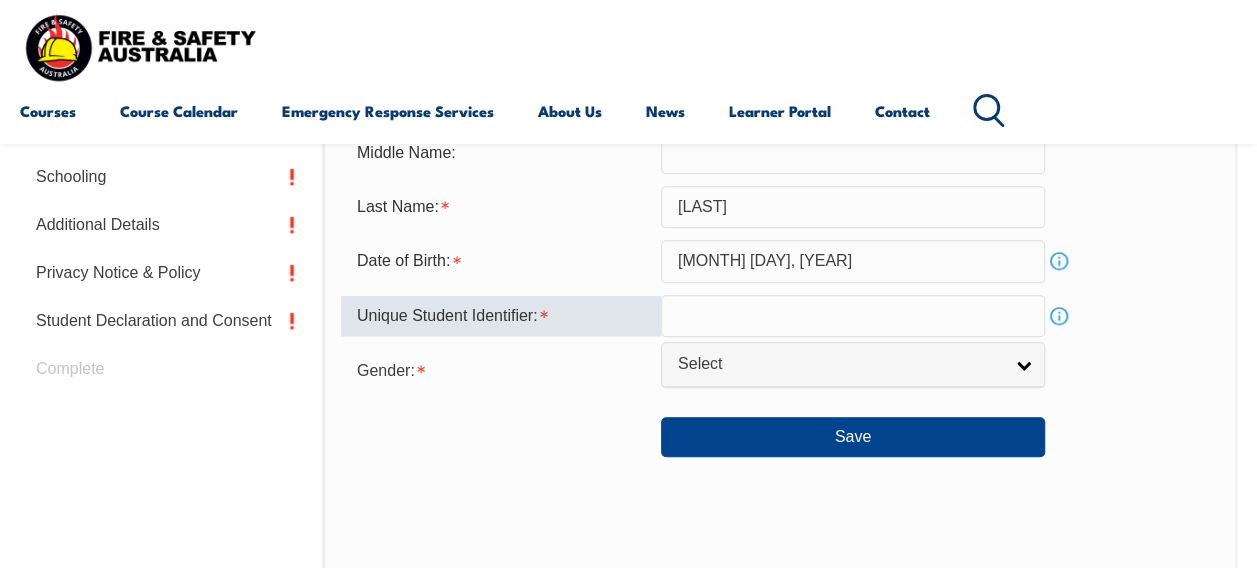 paste on "[LICENSE]" 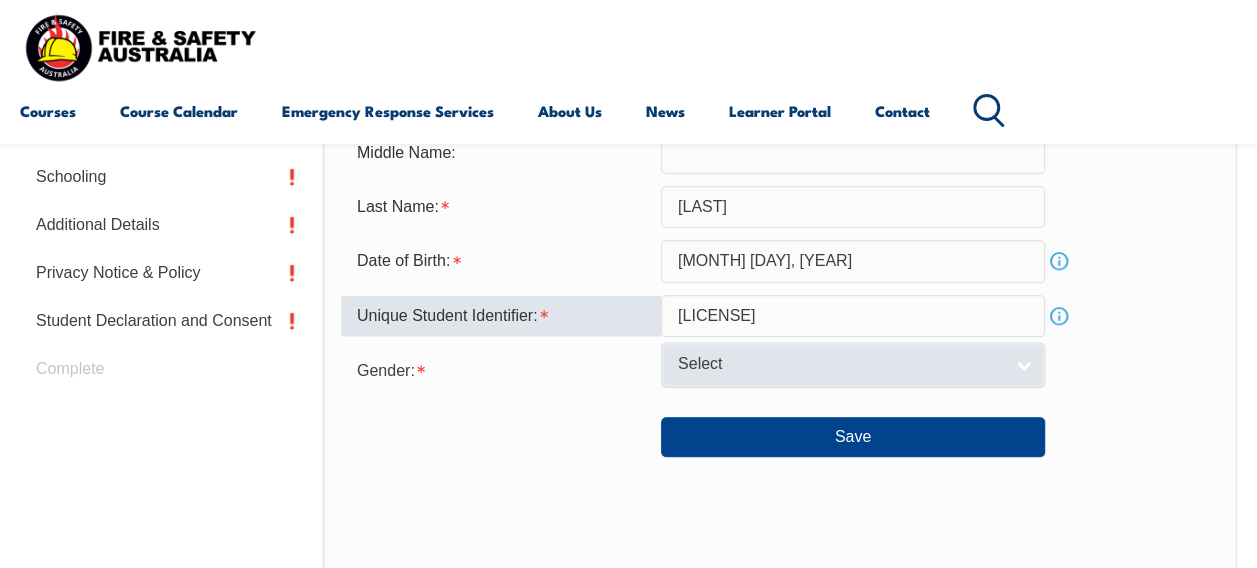 type on "[LICENSE]" 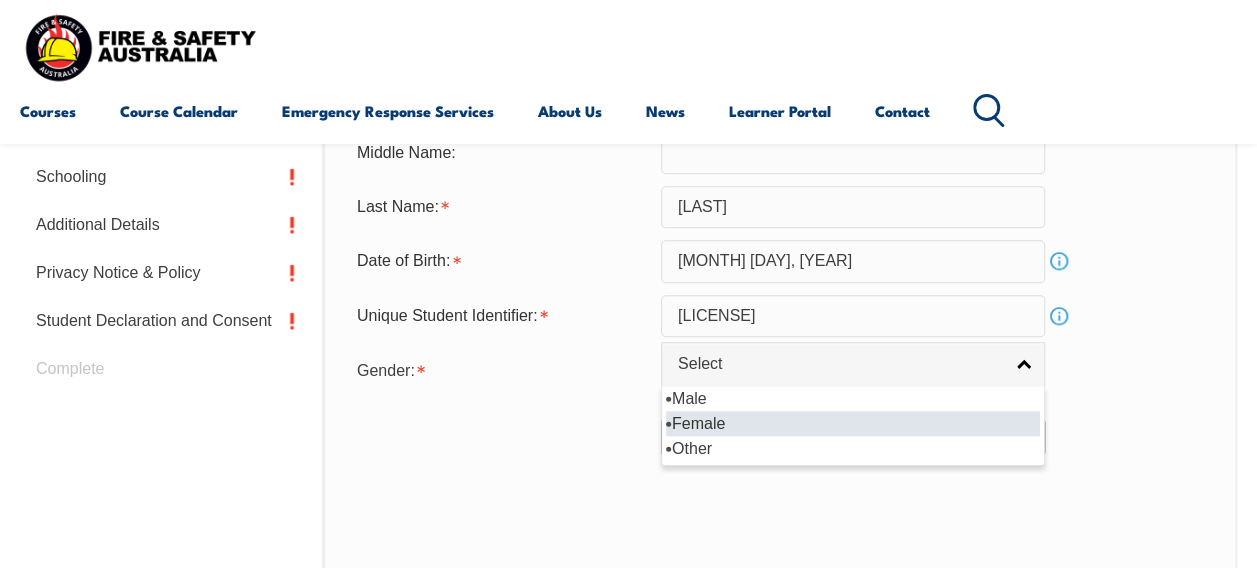 click on "Female" at bounding box center (853, 423) 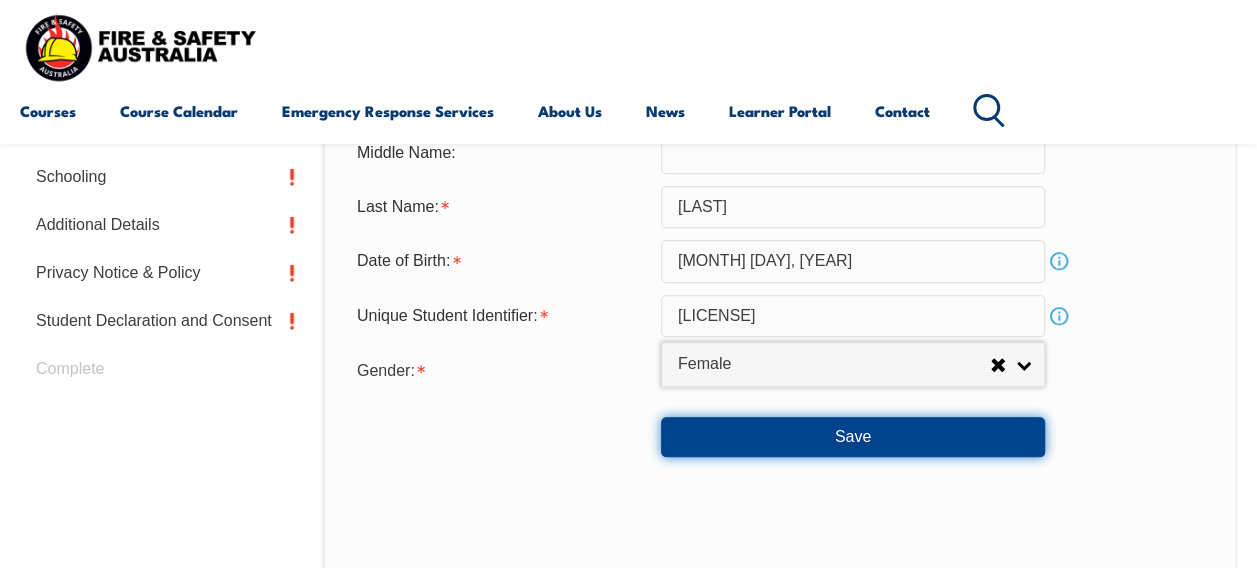 click on "Save" at bounding box center [853, 437] 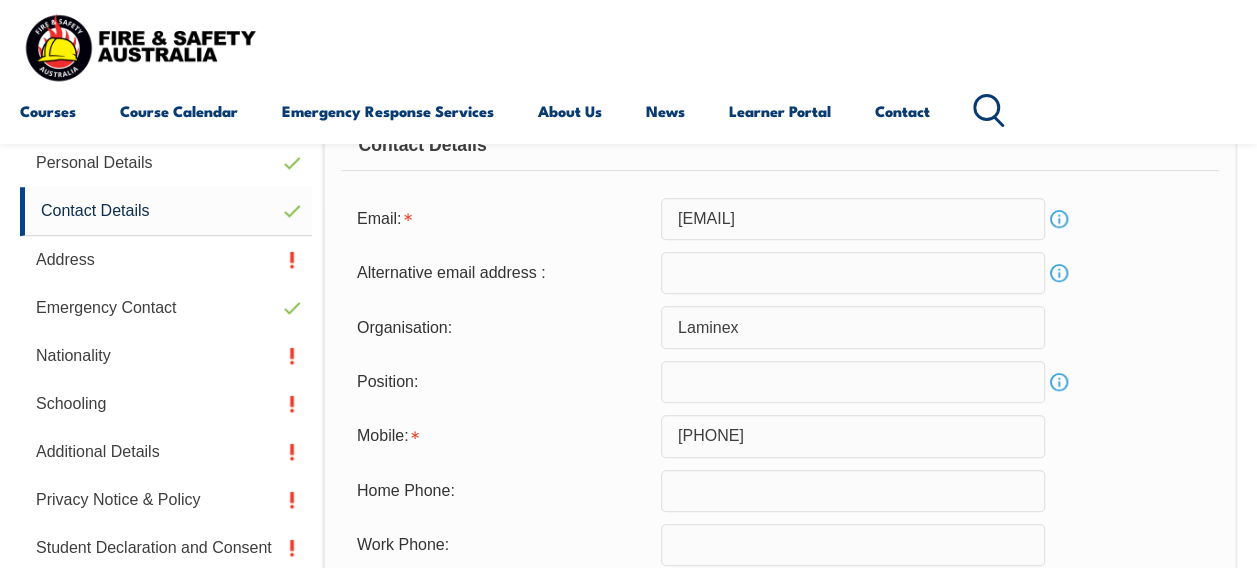 scroll, scrollTop: 485, scrollLeft: 0, axis: vertical 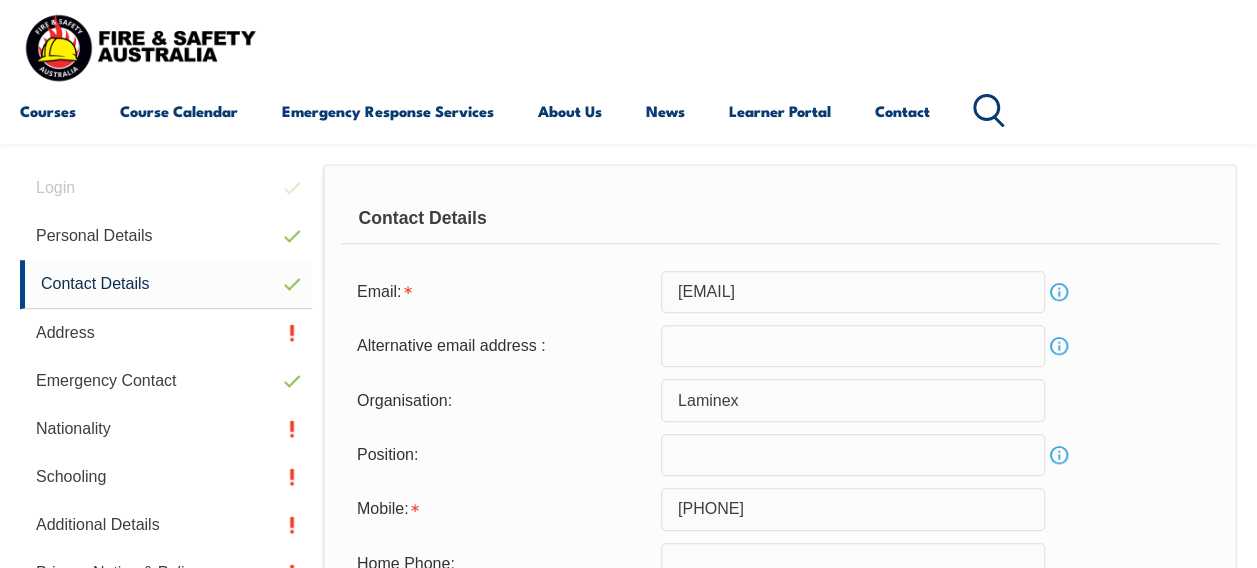click at bounding box center (853, 346) 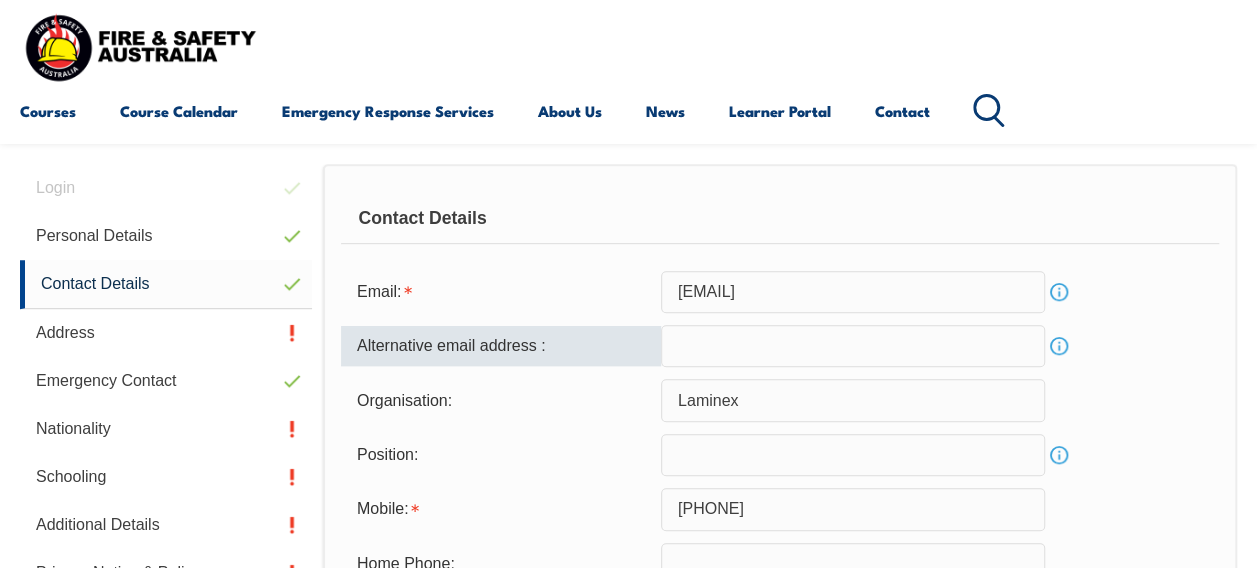 type on "[EMAIL]" 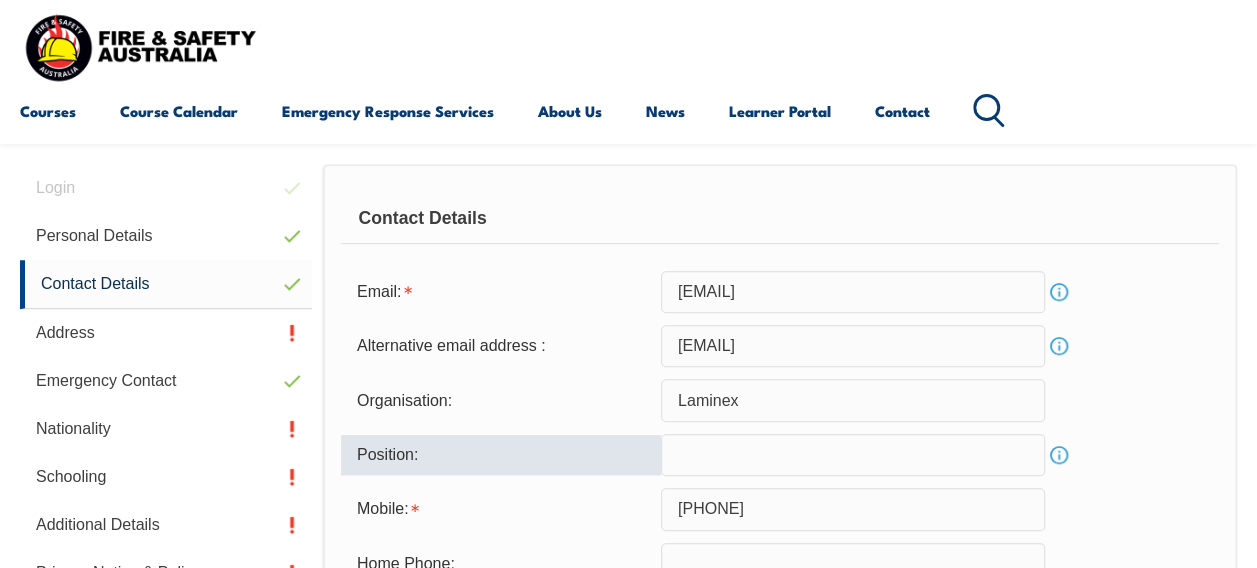 click at bounding box center [853, 455] 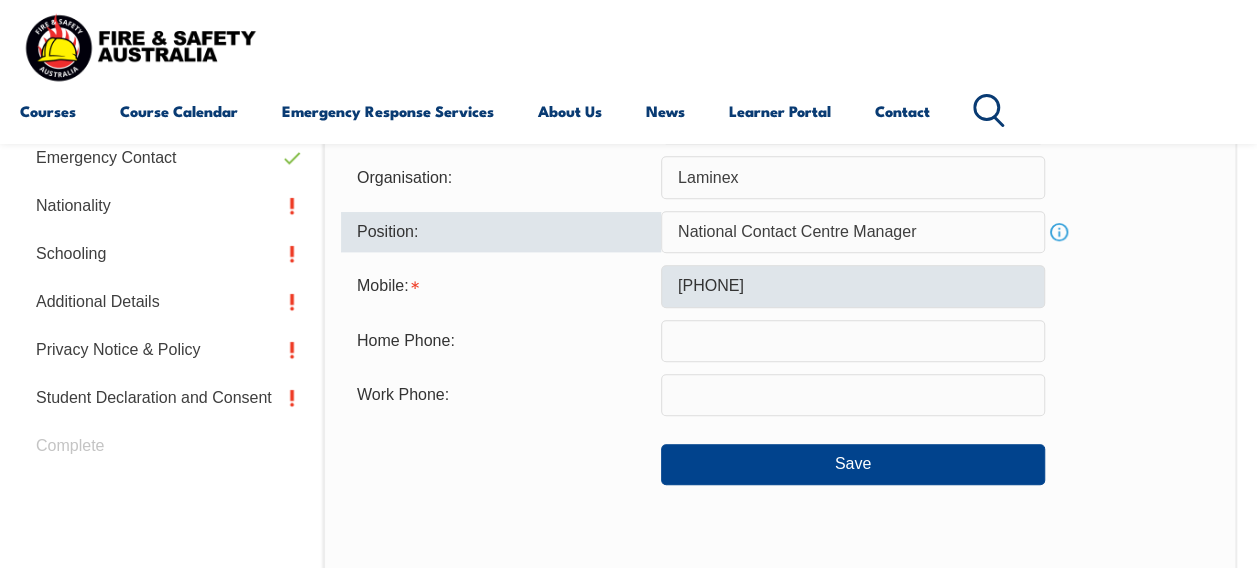 scroll, scrollTop: 785, scrollLeft: 0, axis: vertical 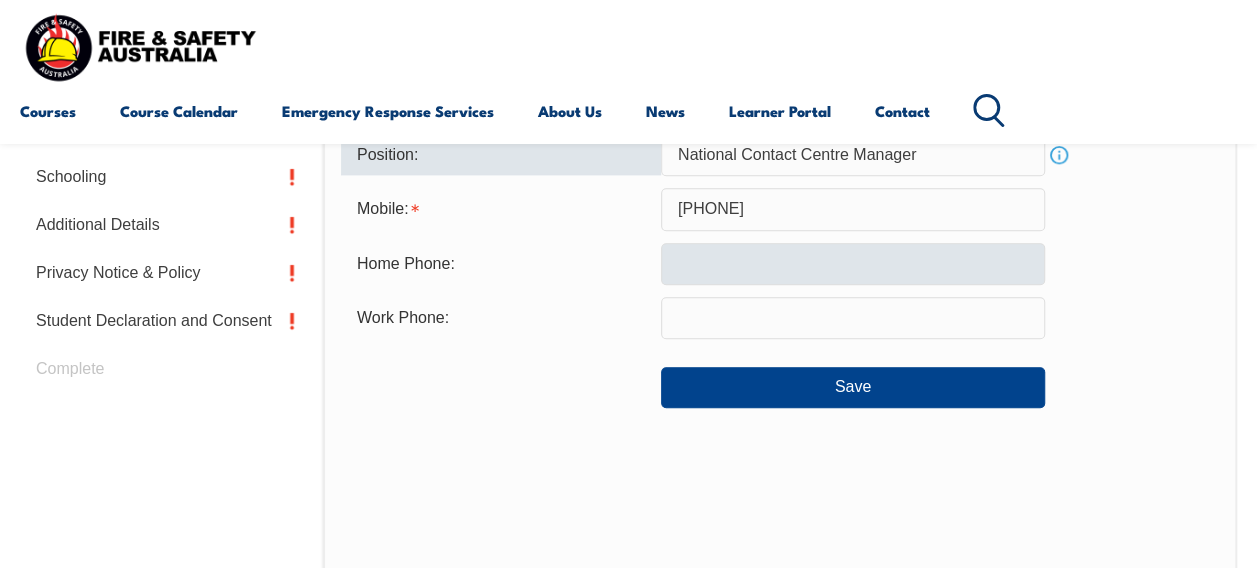 type on "National Contact Centre Manager" 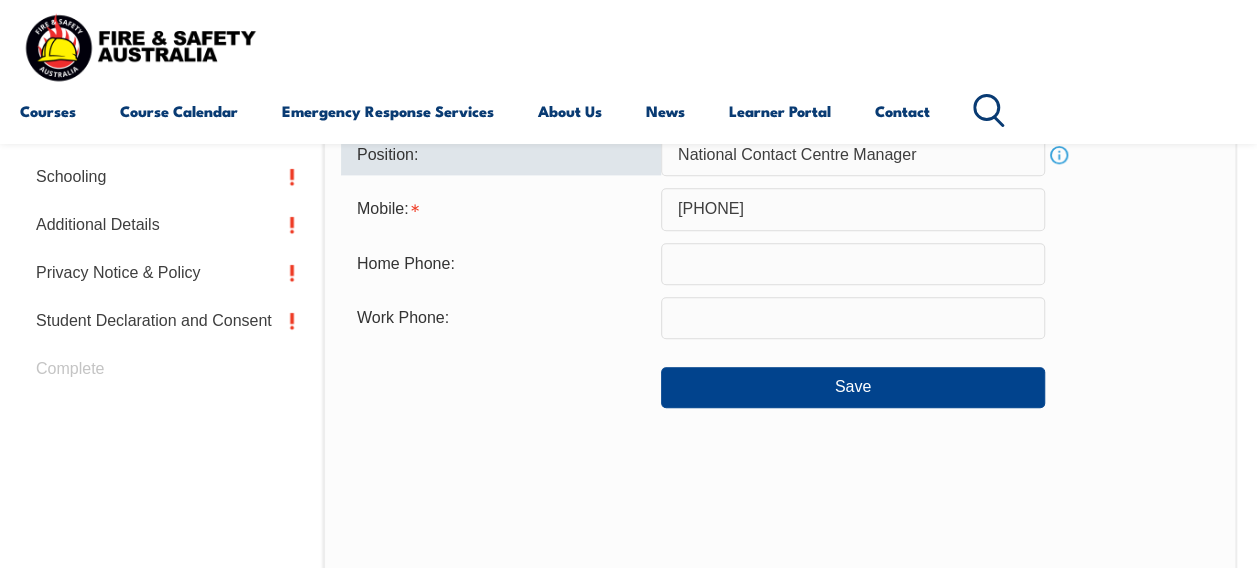 click at bounding box center [853, 264] 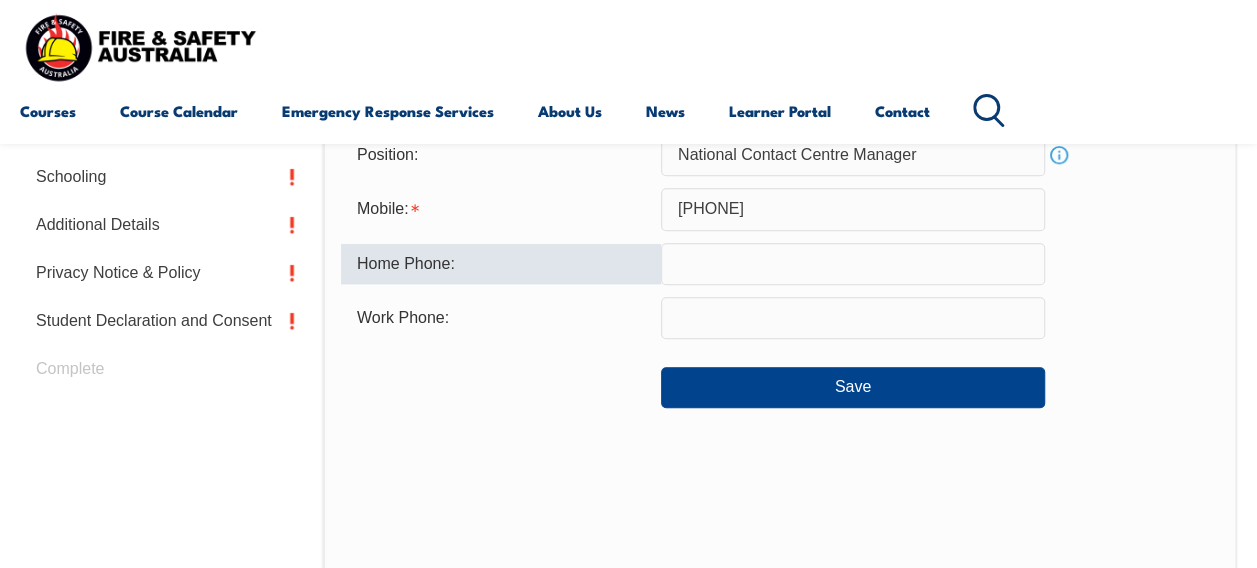 type on "[PHONE]" 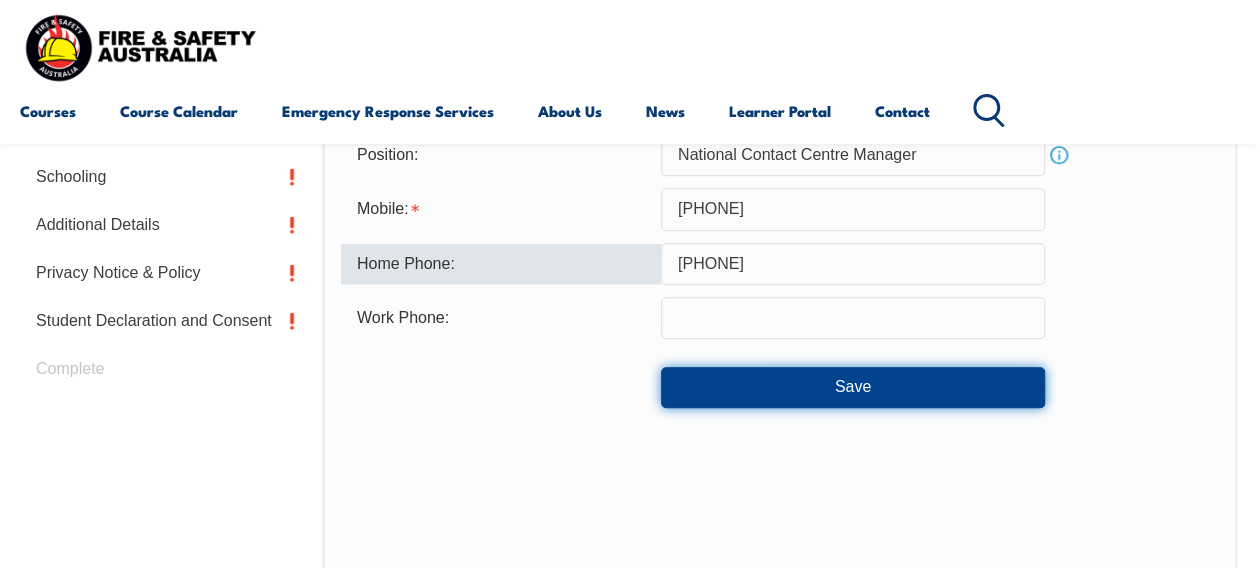 click on "Save" at bounding box center (853, 387) 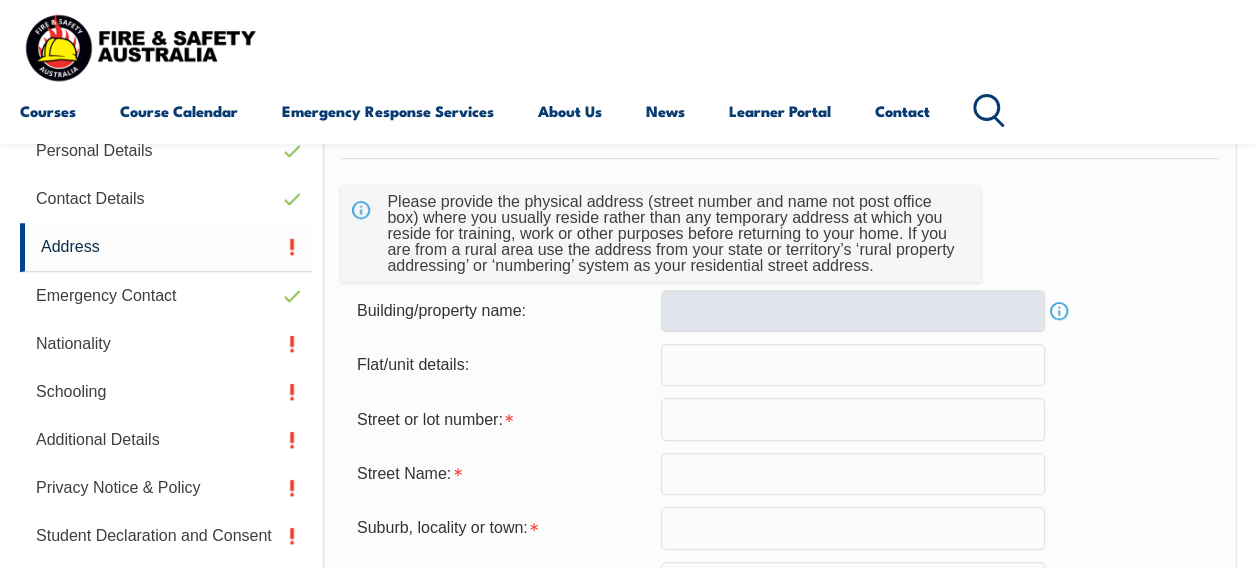 scroll, scrollTop: 684, scrollLeft: 0, axis: vertical 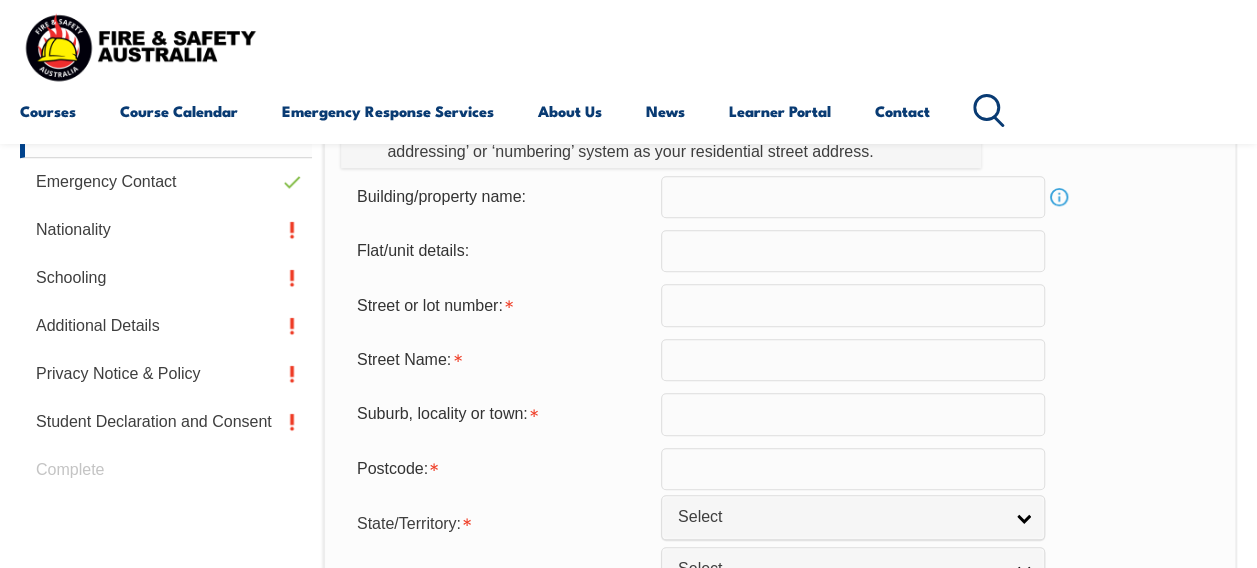 click at bounding box center (853, 197) 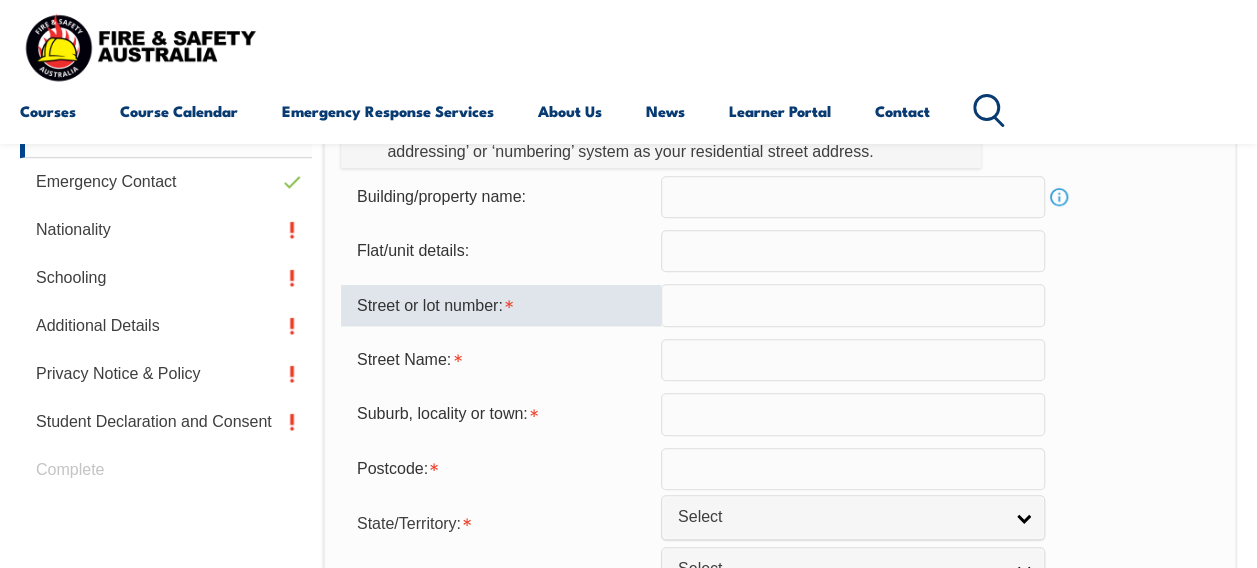 click at bounding box center [853, 305] 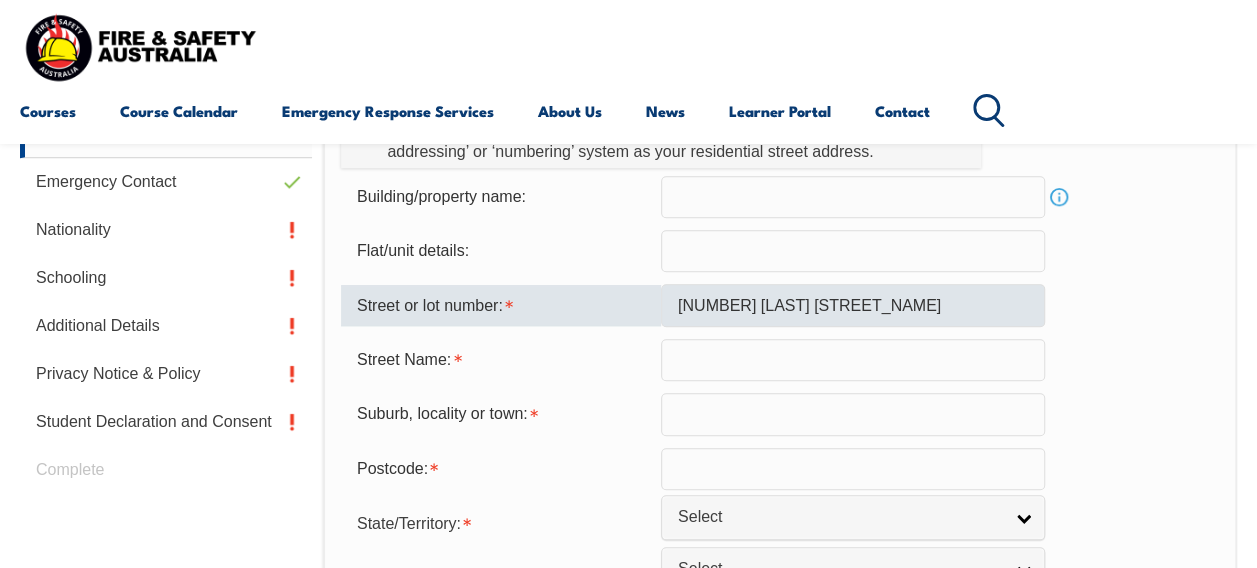 type on "[CITY]" 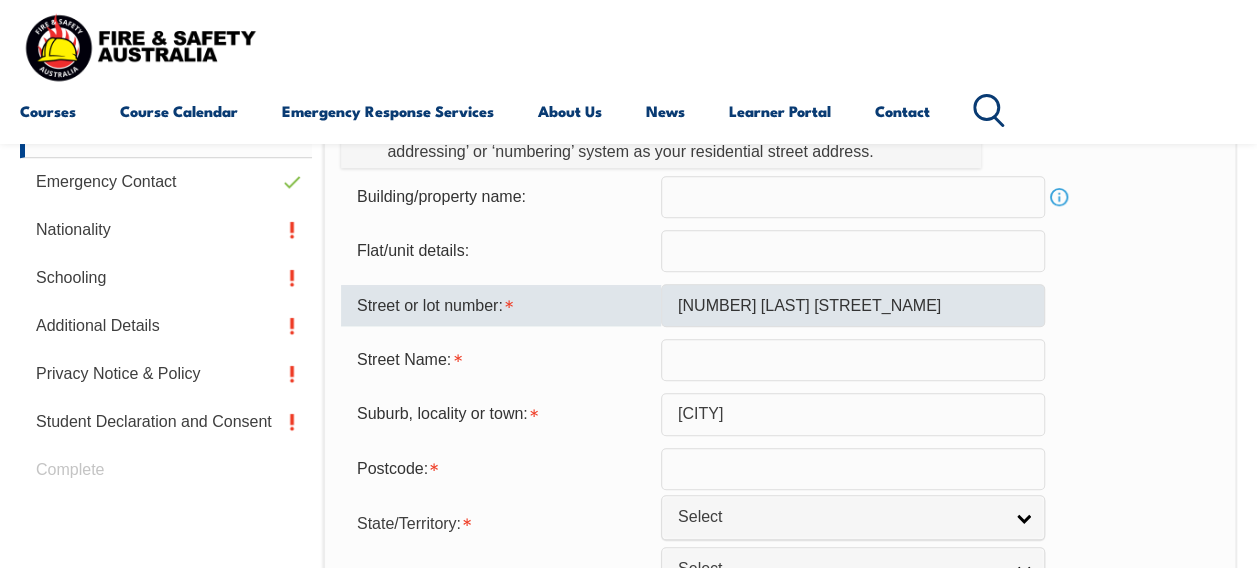 type on "[POSTAL_CODE]" 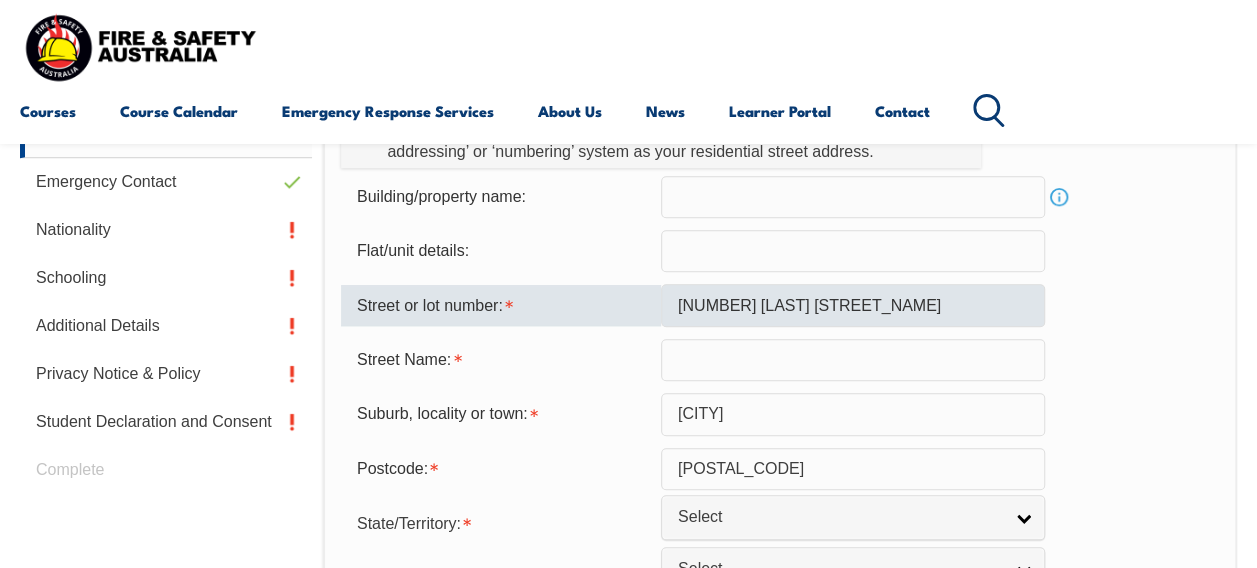 select on "VIC" 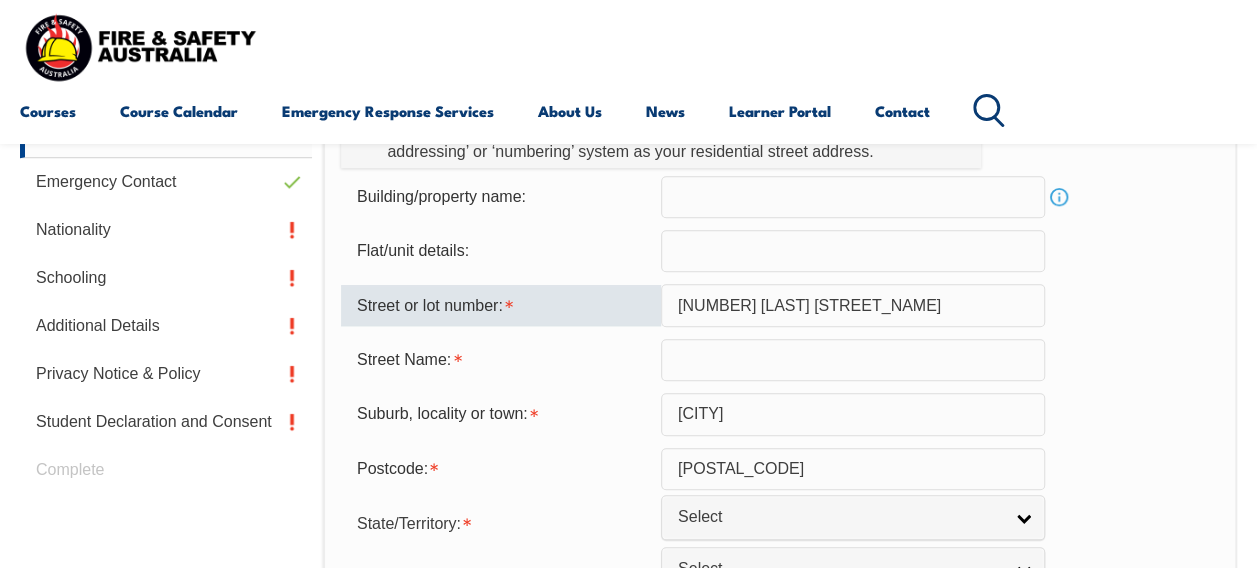drag, startPoint x: 704, startPoint y: 304, endPoint x: 928, endPoint y: 314, distance: 224.2231 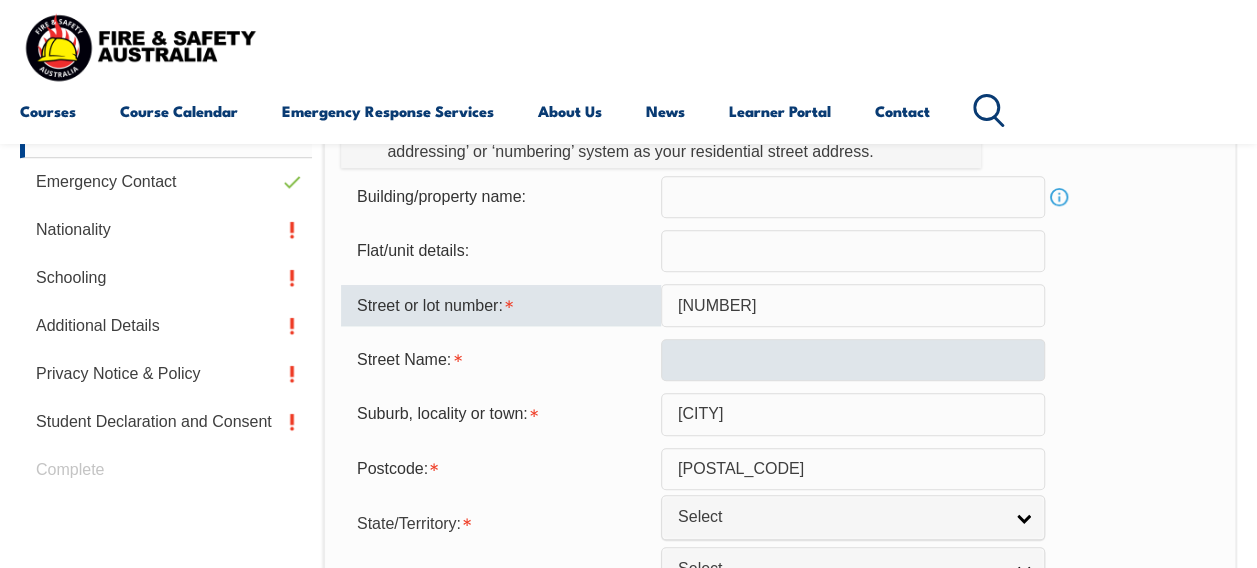 type on "[NUMBER]" 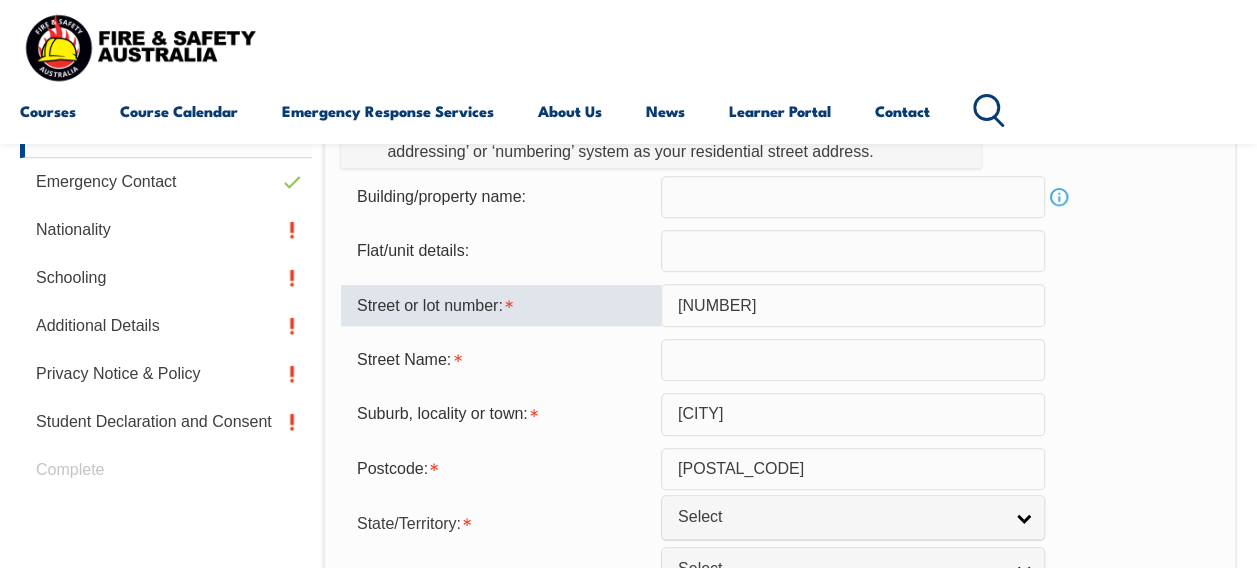 click at bounding box center (853, 360) 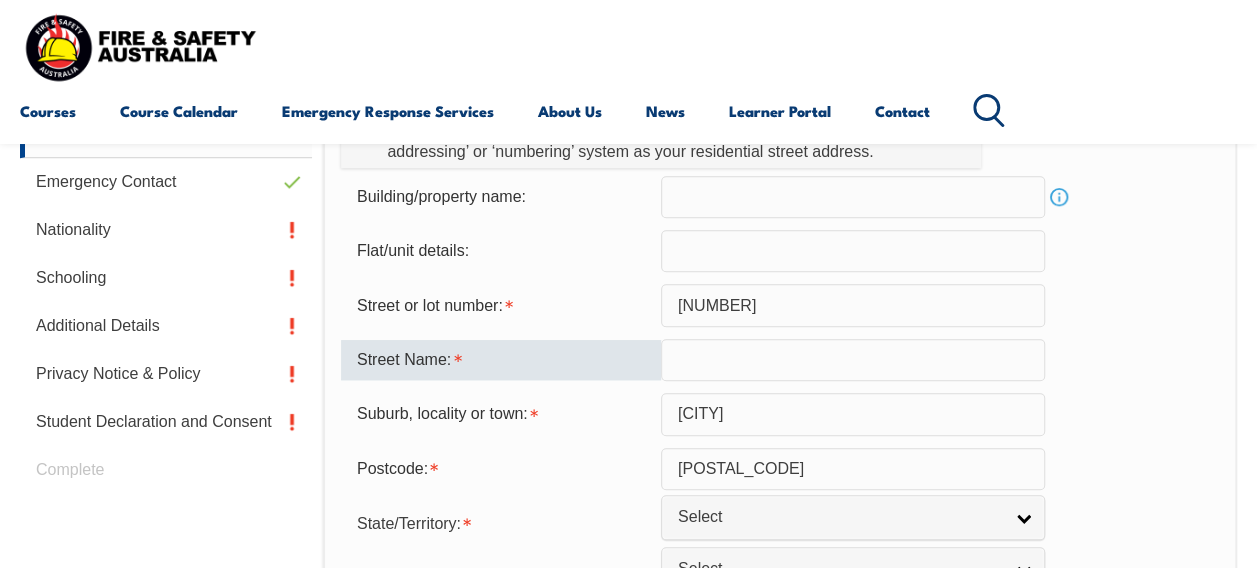 click at bounding box center (853, 360) 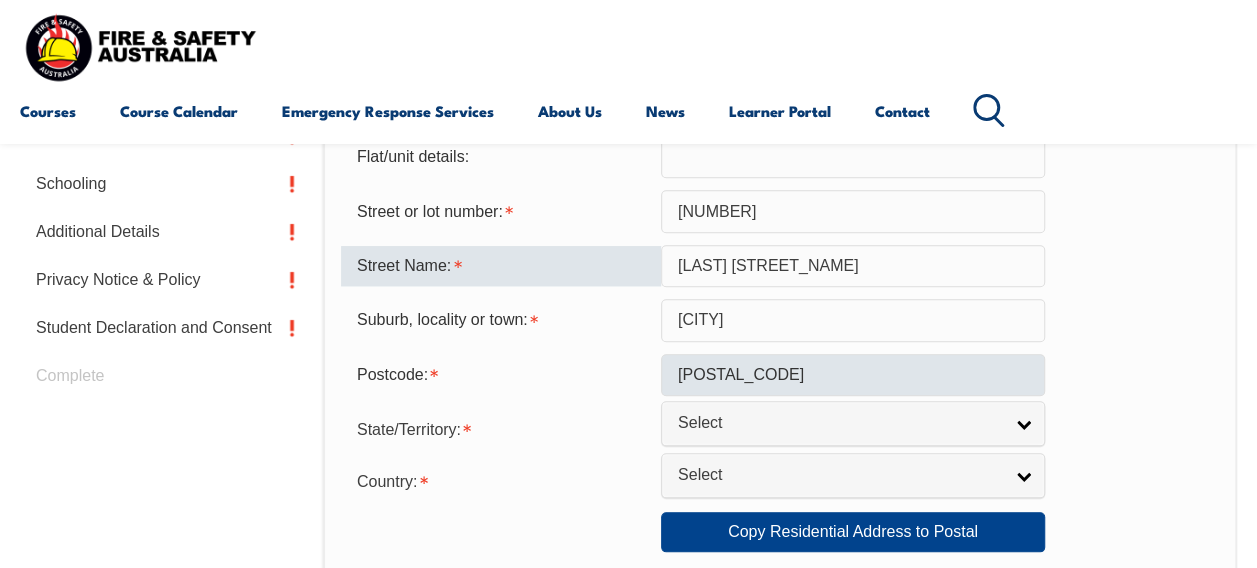 scroll, scrollTop: 884, scrollLeft: 0, axis: vertical 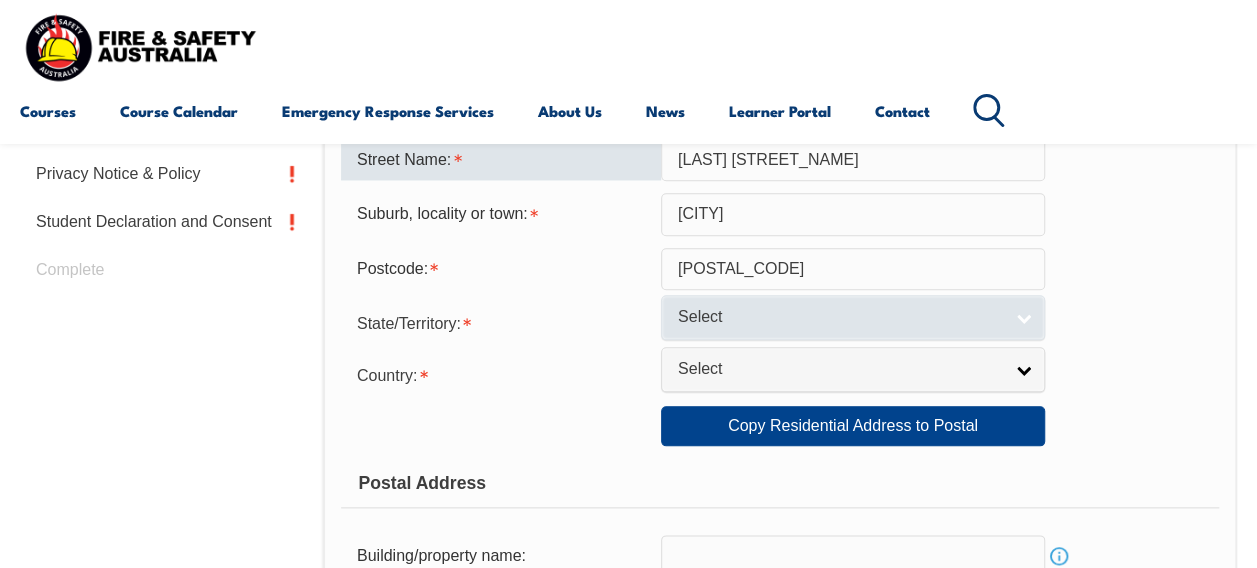 type on "[LAST] [STREET_NAME]" 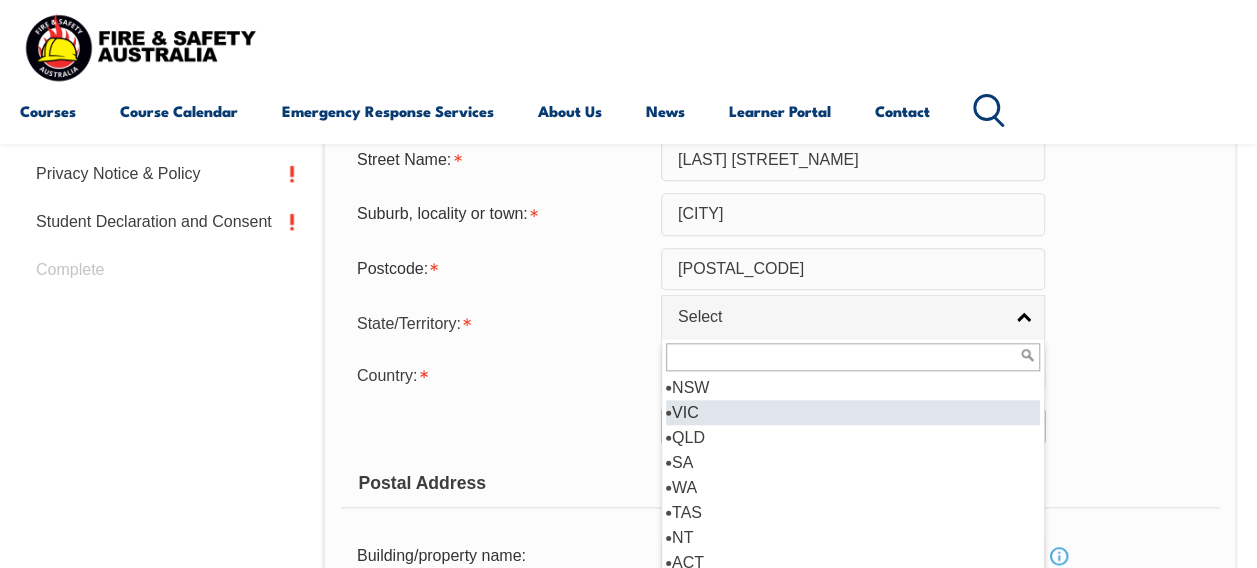 click on "VIC" at bounding box center (853, 412) 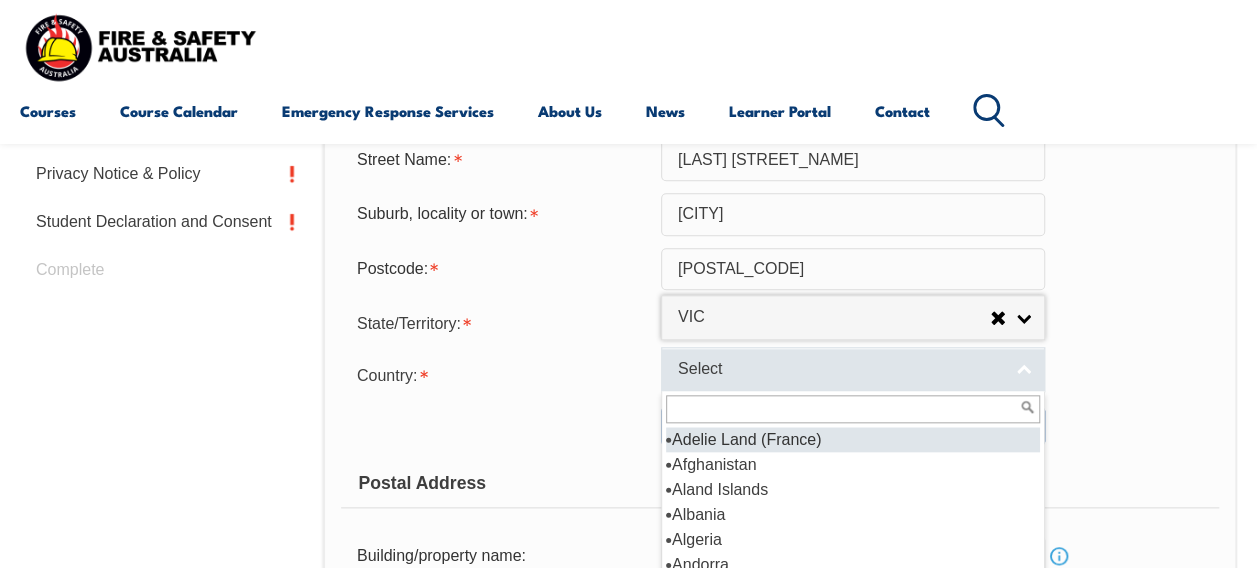 click on "Select" at bounding box center [840, 369] 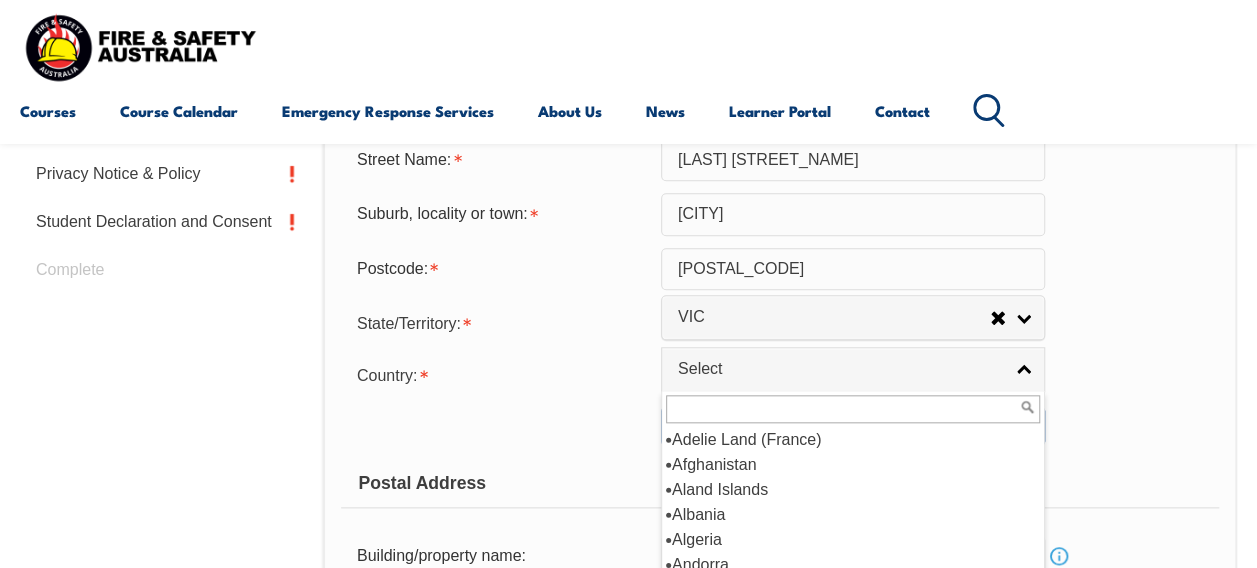 scroll, scrollTop: 200, scrollLeft: 0, axis: vertical 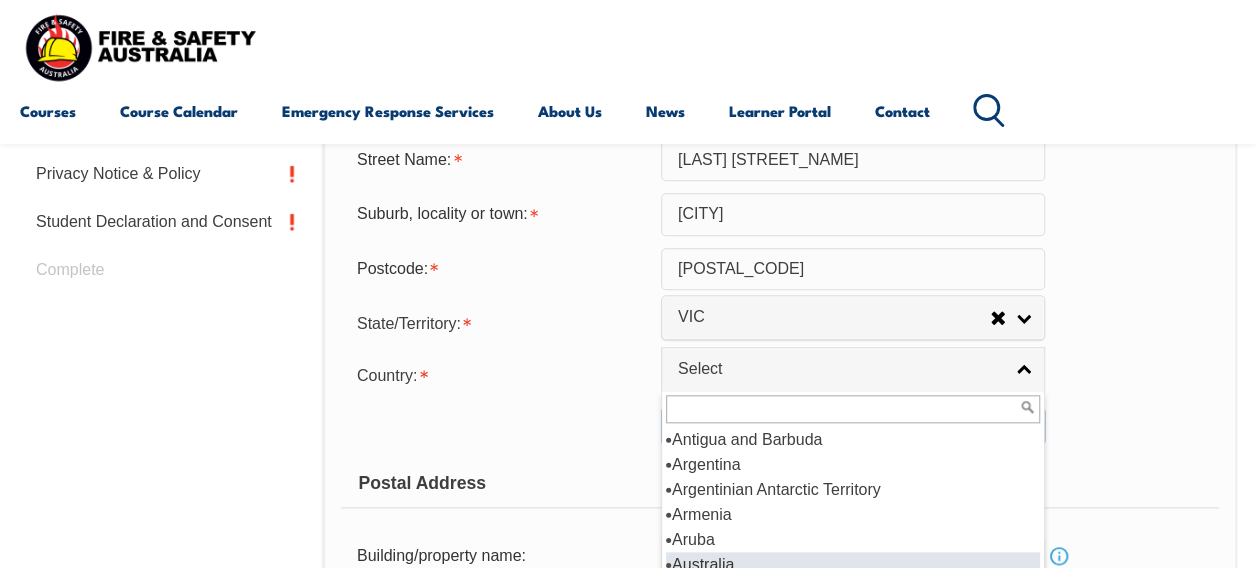 click on "Australia" at bounding box center [853, 564] 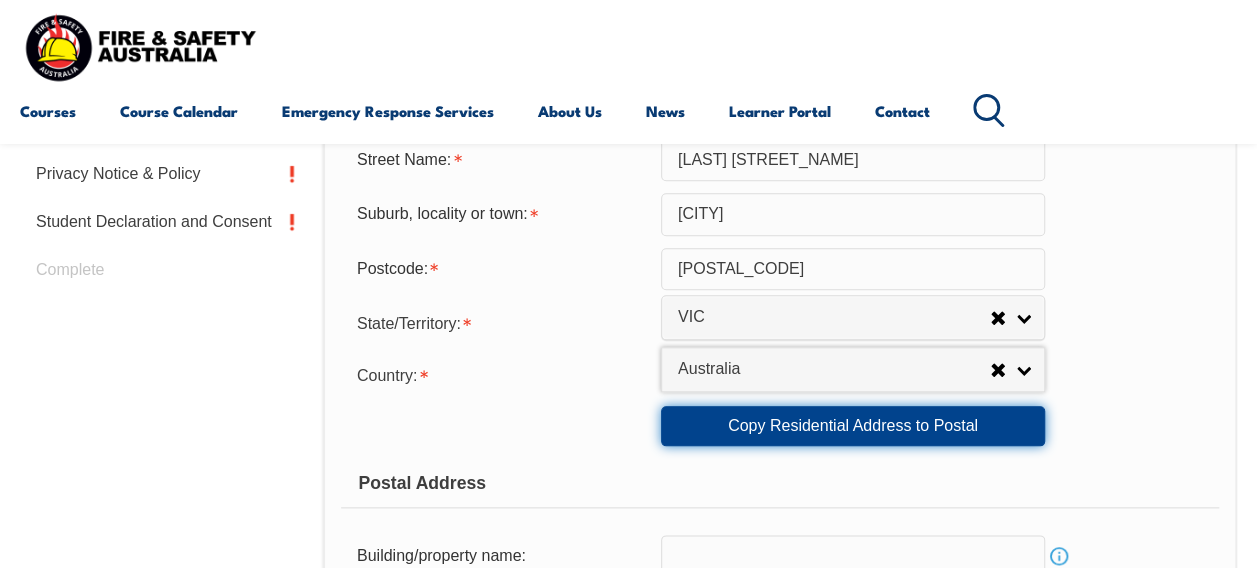 click on "Copy Residential Address to Postal" at bounding box center (853, 426) 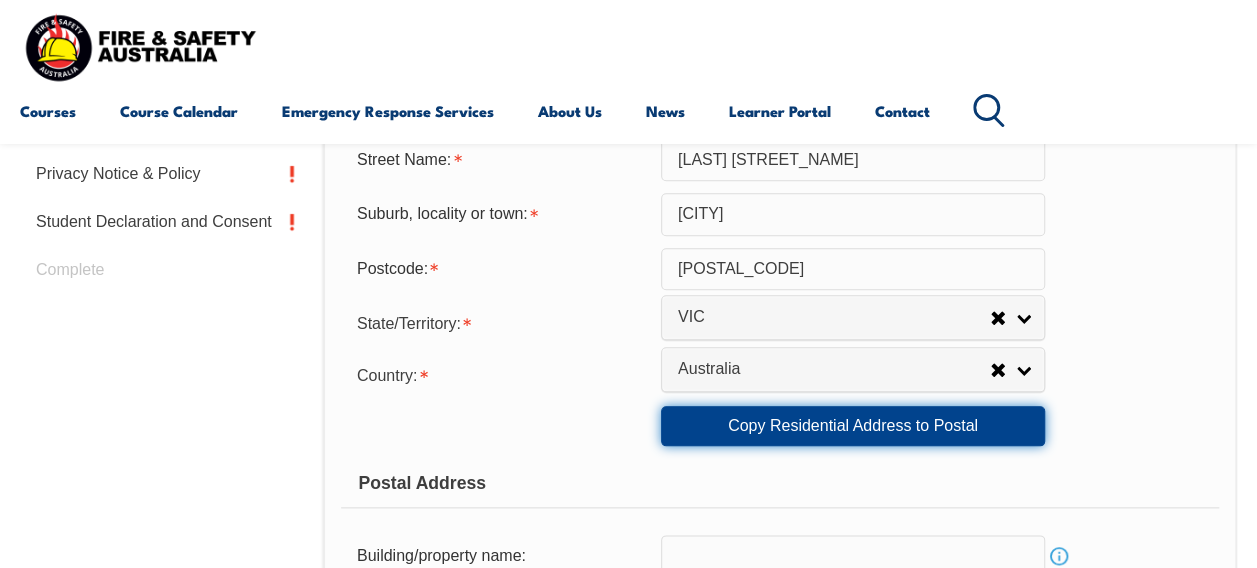 scroll, scrollTop: 1084, scrollLeft: 0, axis: vertical 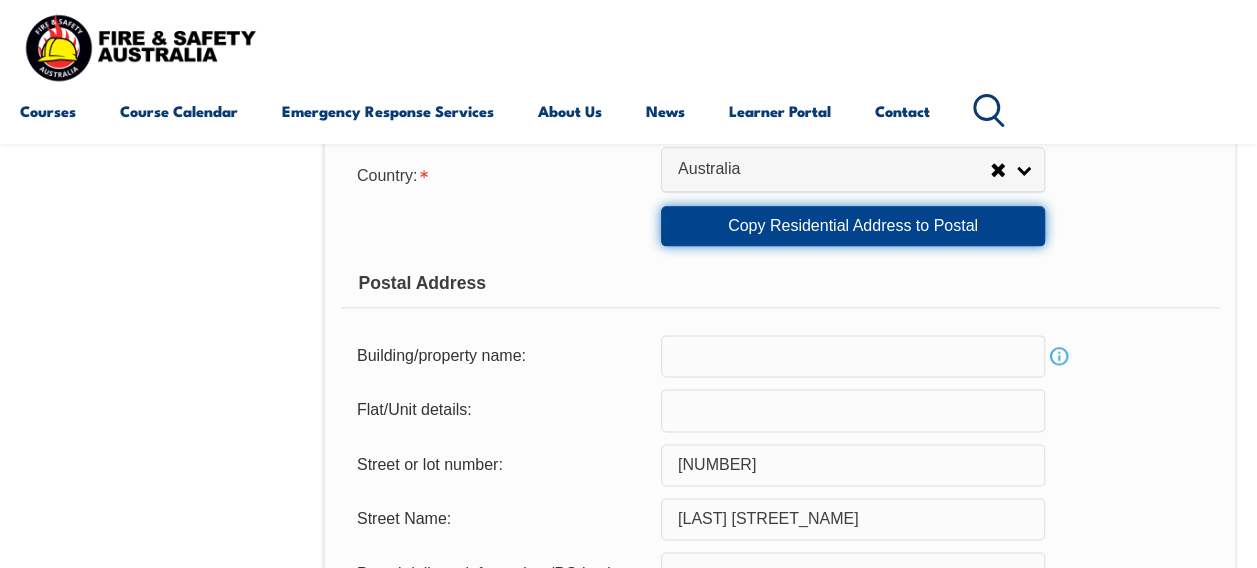 click on "Copy Residential Address to Postal" at bounding box center (853, 226) 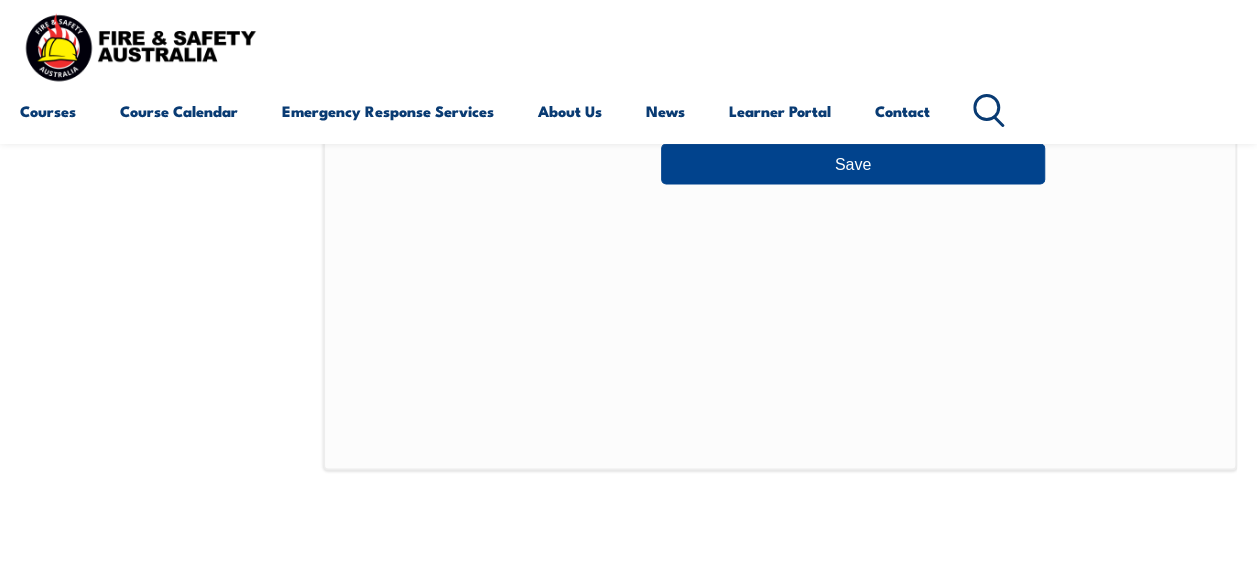 scroll, scrollTop: 1784, scrollLeft: 0, axis: vertical 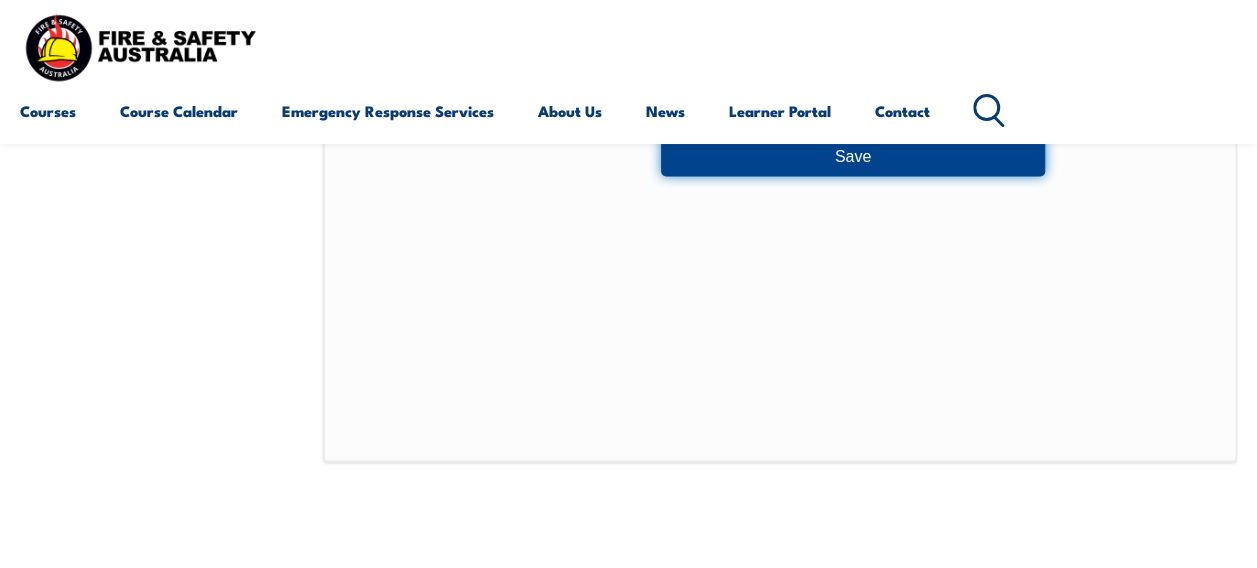 click on "Save" at bounding box center [853, 155] 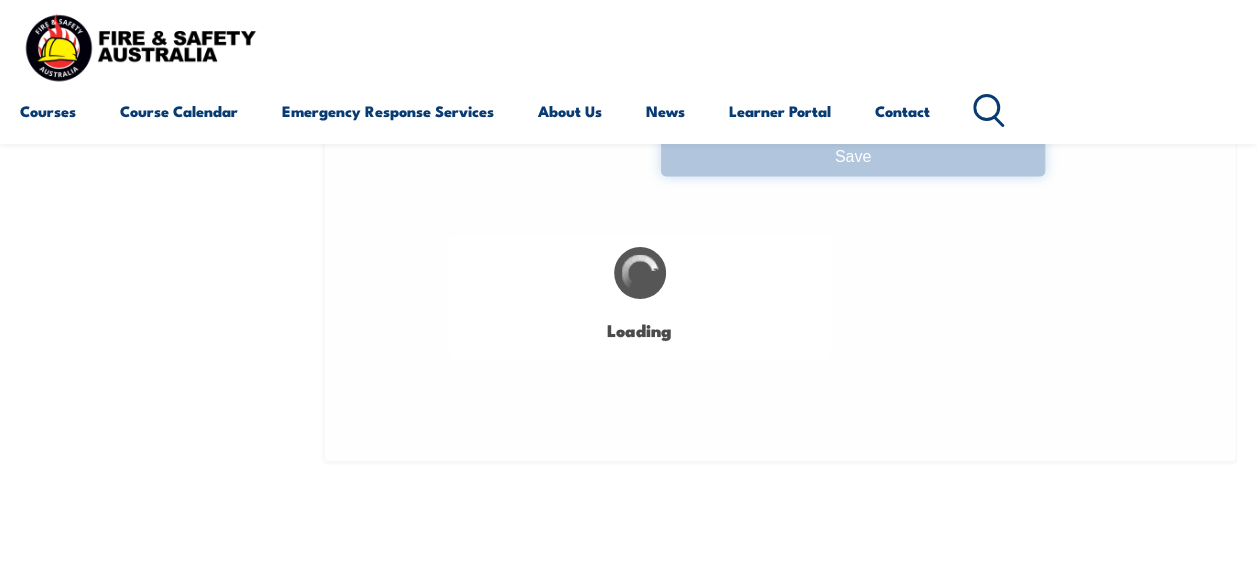 scroll, scrollTop: 0, scrollLeft: 0, axis: both 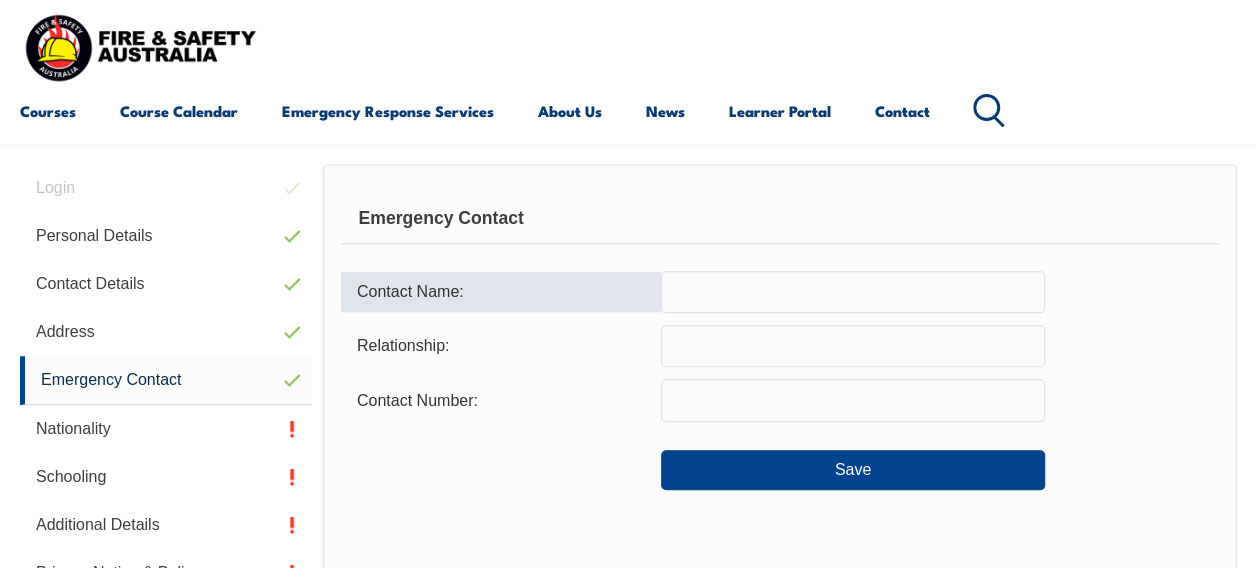click at bounding box center [853, 292] 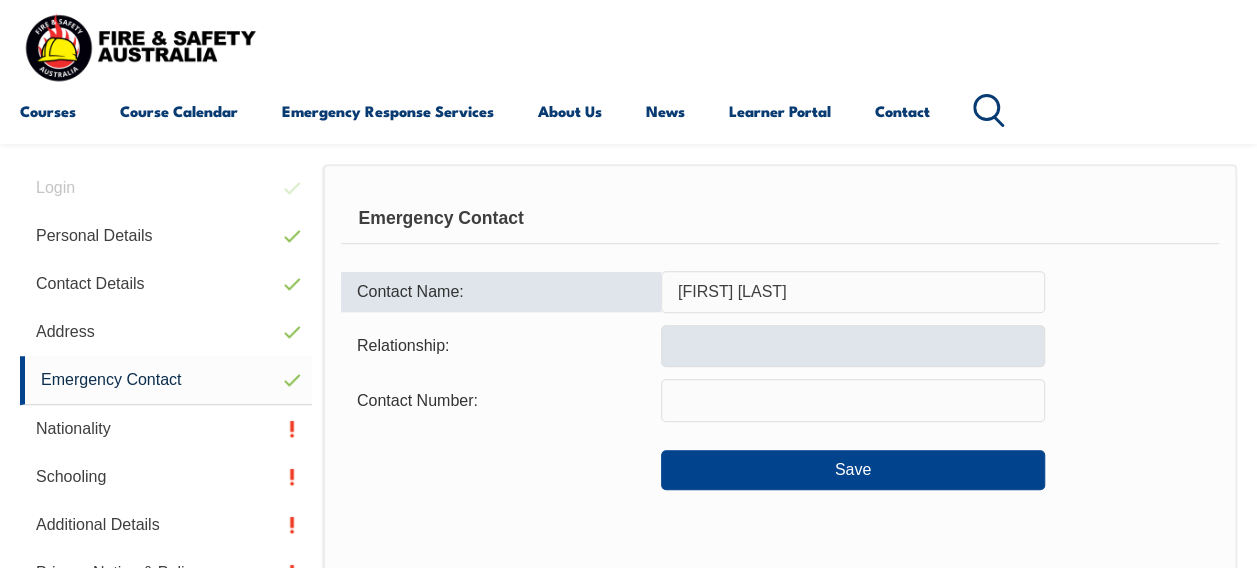 type on "[FIRST] [LAST]" 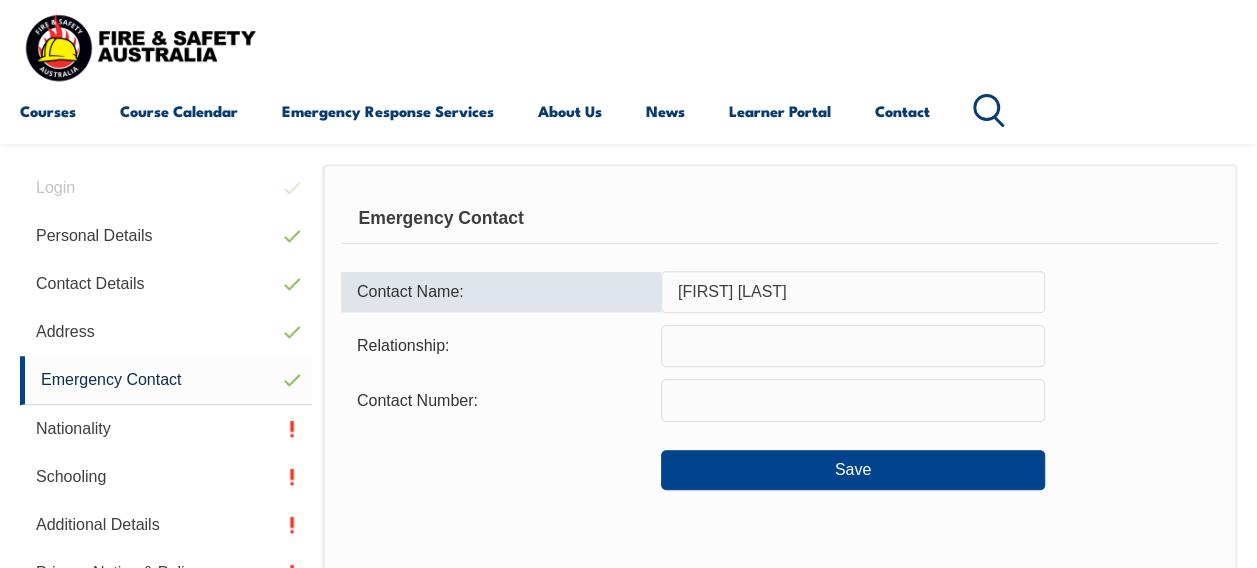 click at bounding box center [853, 346] 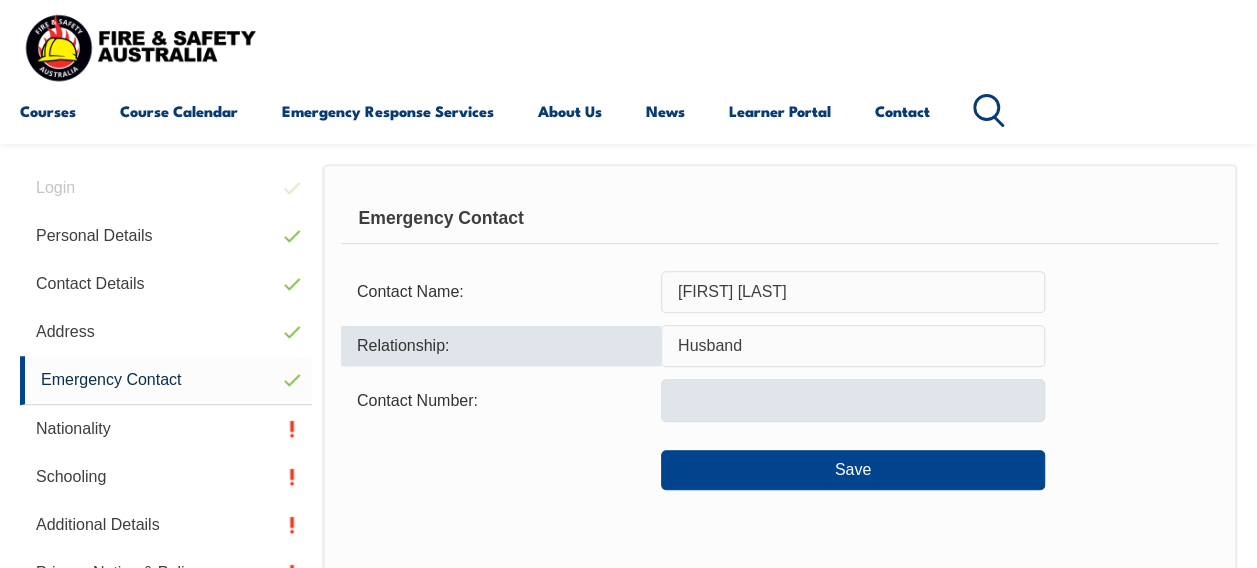type on "Husband" 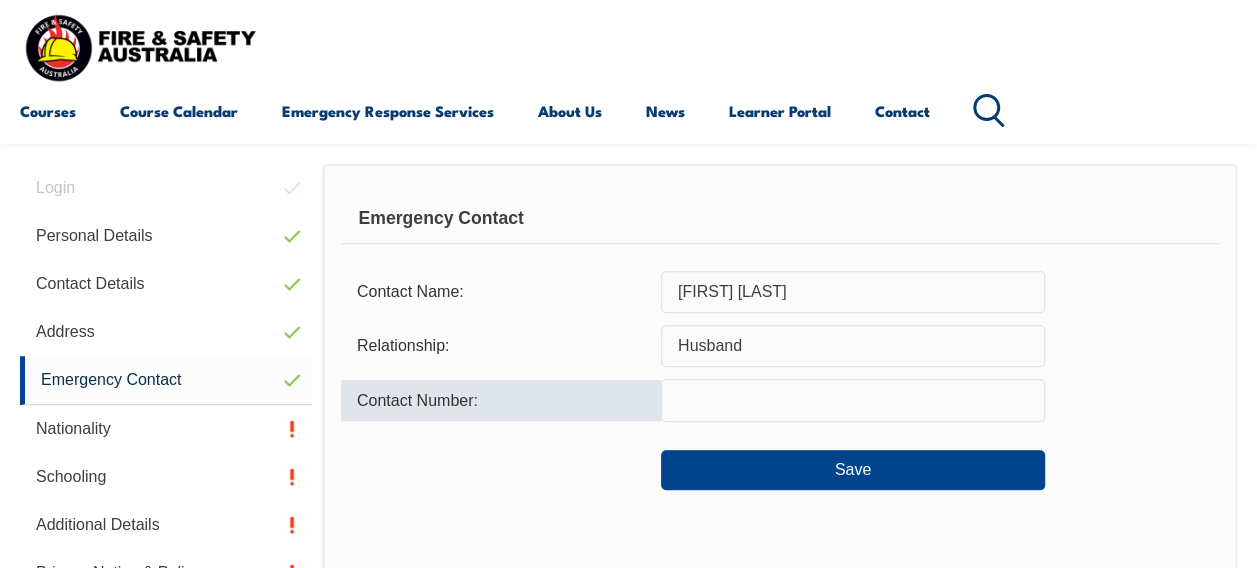 click at bounding box center [853, 400] 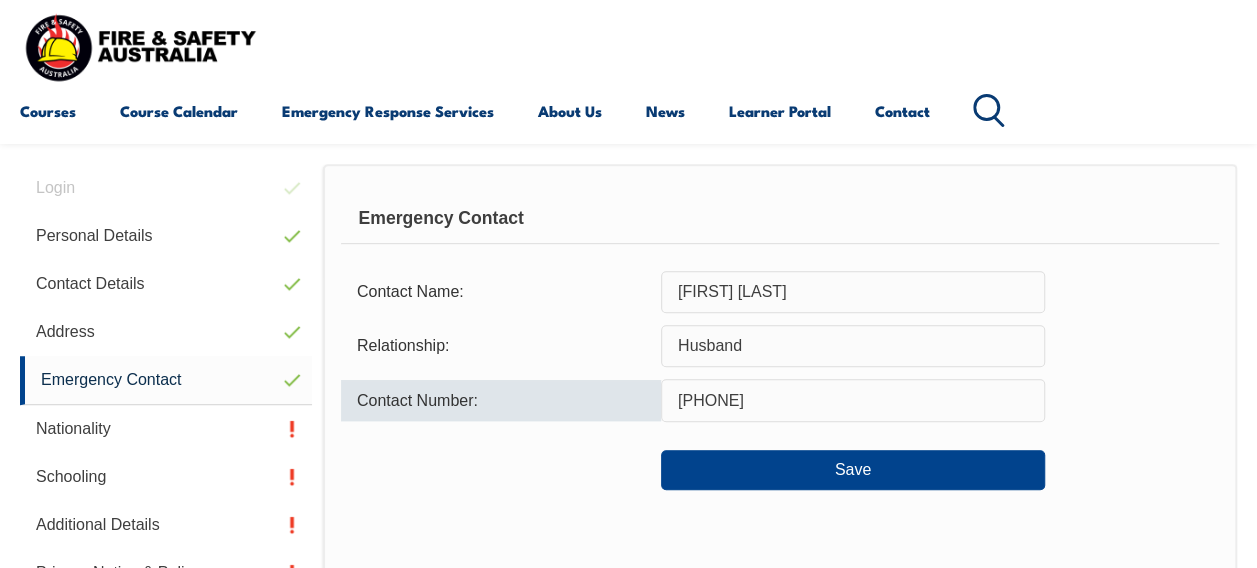 type on "[PHONE]" 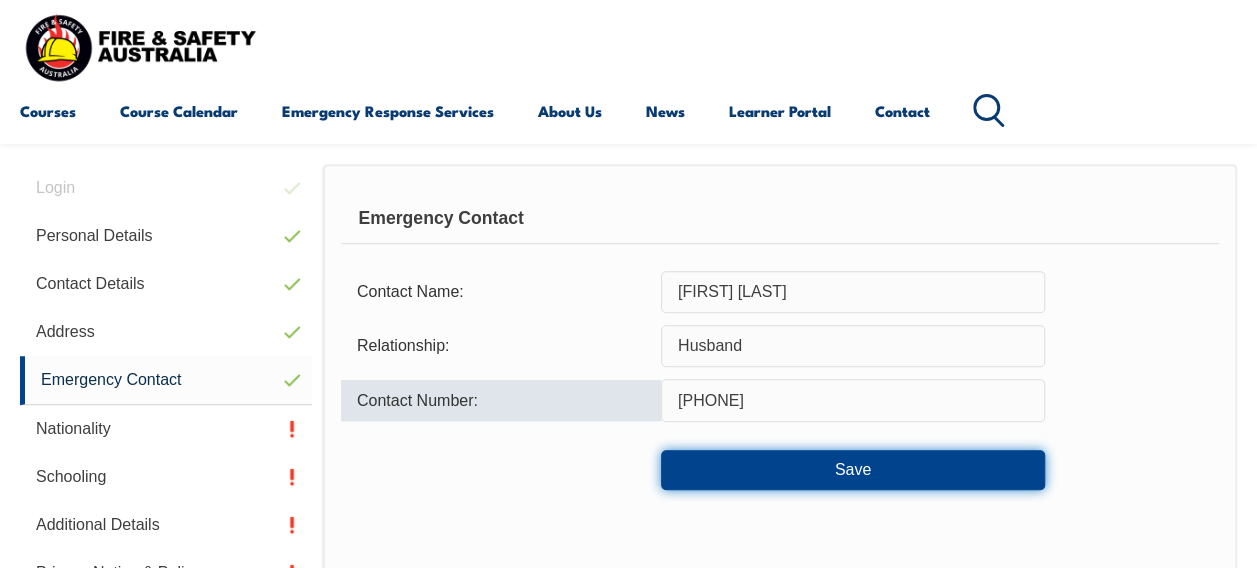 click on "Save" at bounding box center [853, 470] 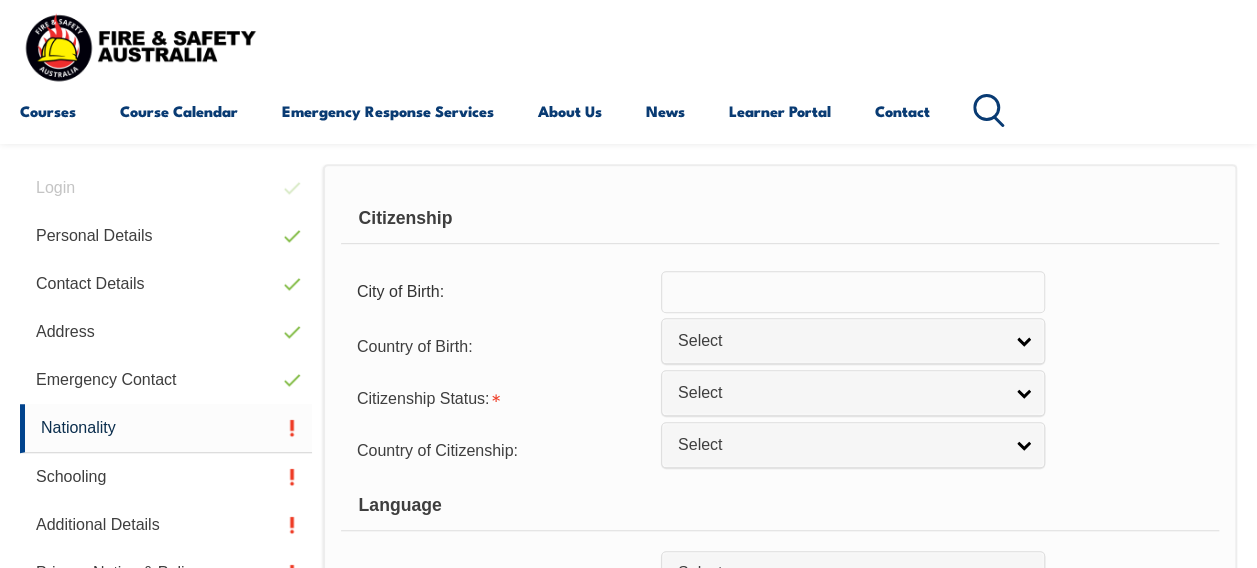 click at bounding box center [853, 292] 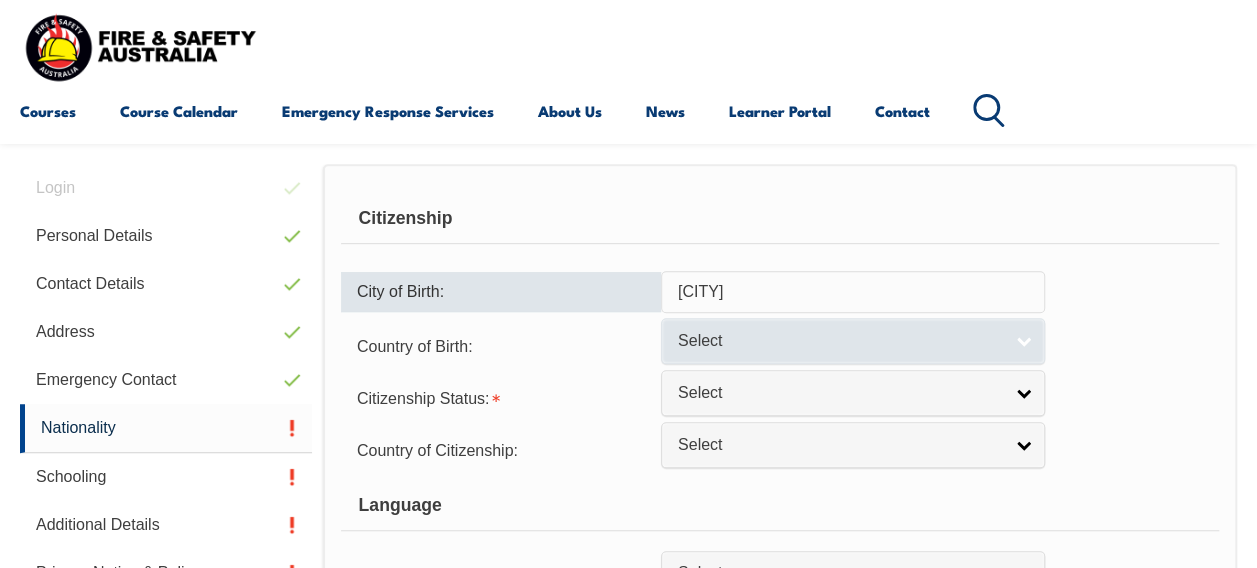click on "Select" at bounding box center (840, 341) 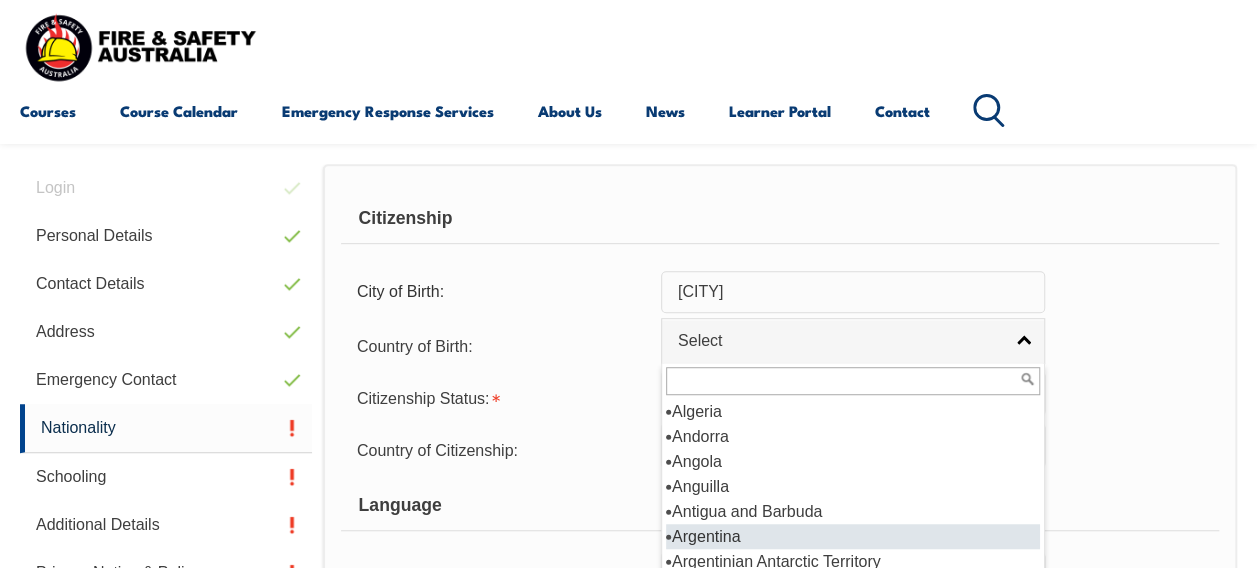 scroll, scrollTop: 300, scrollLeft: 0, axis: vertical 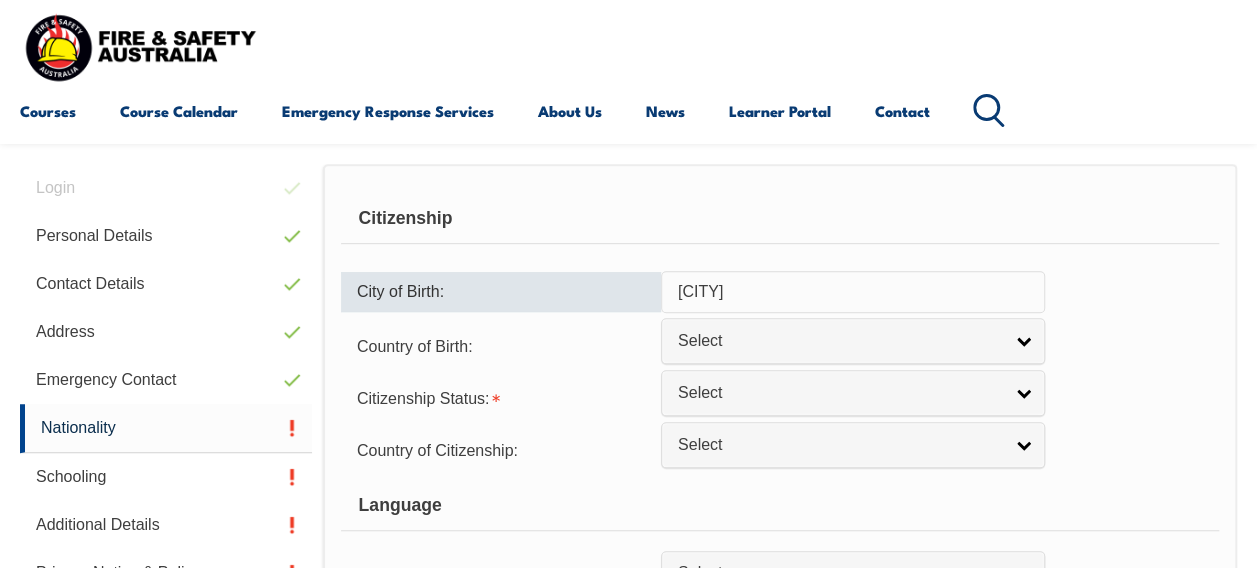 drag, startPoint x: 751, startPoint y: 288, endPoint x: 599, endPoint y: 282, distance: 152.11838 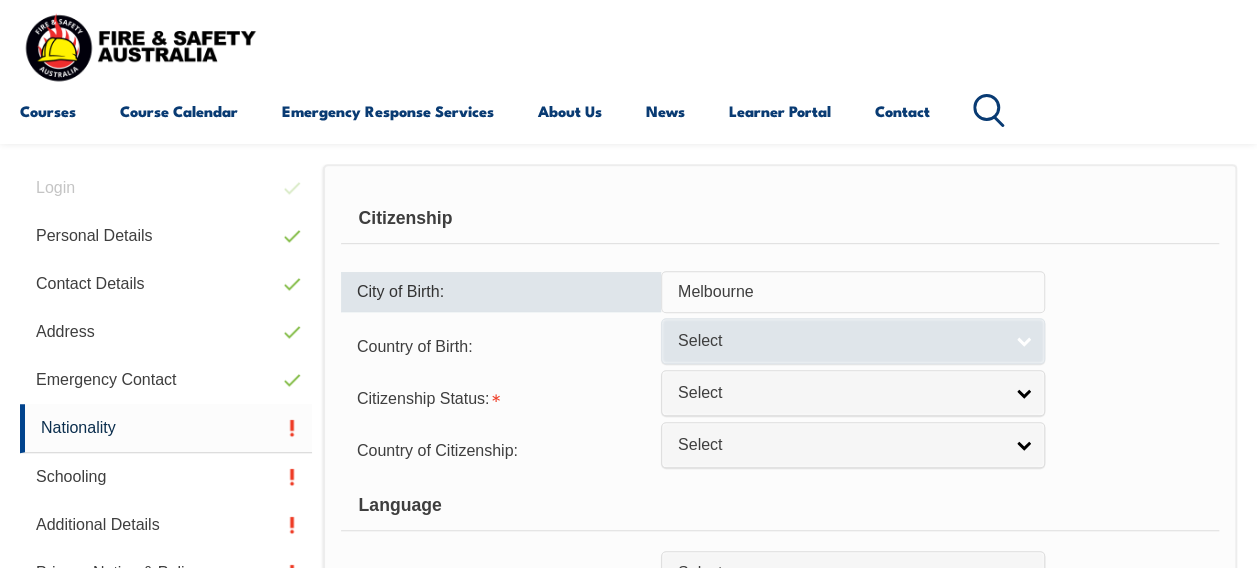 type on "Melbourne" 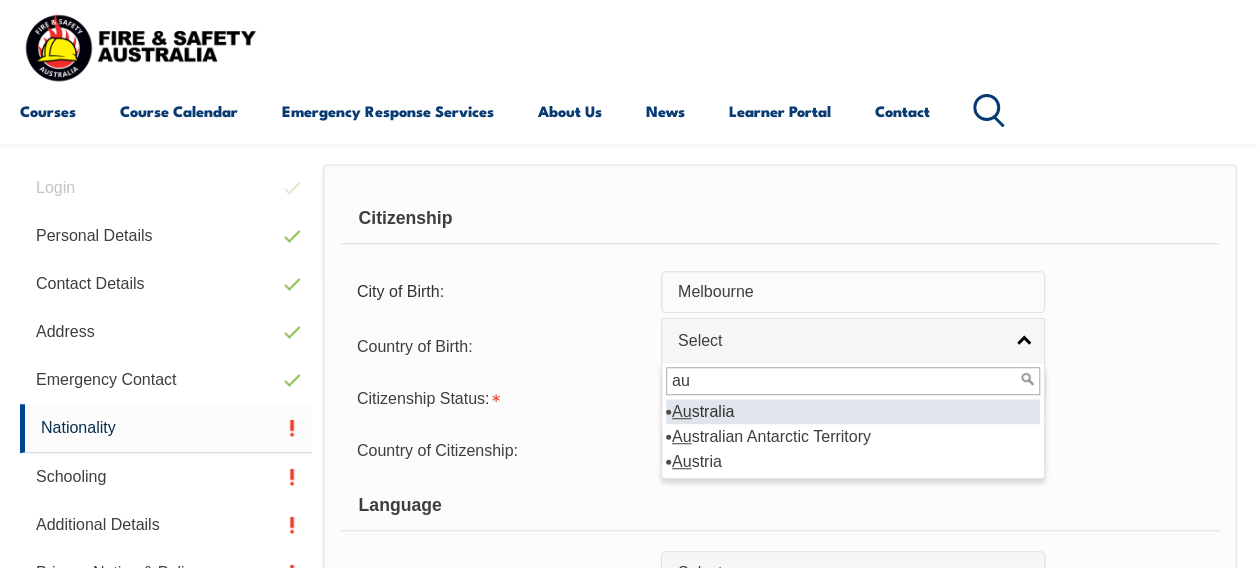 type on "au" 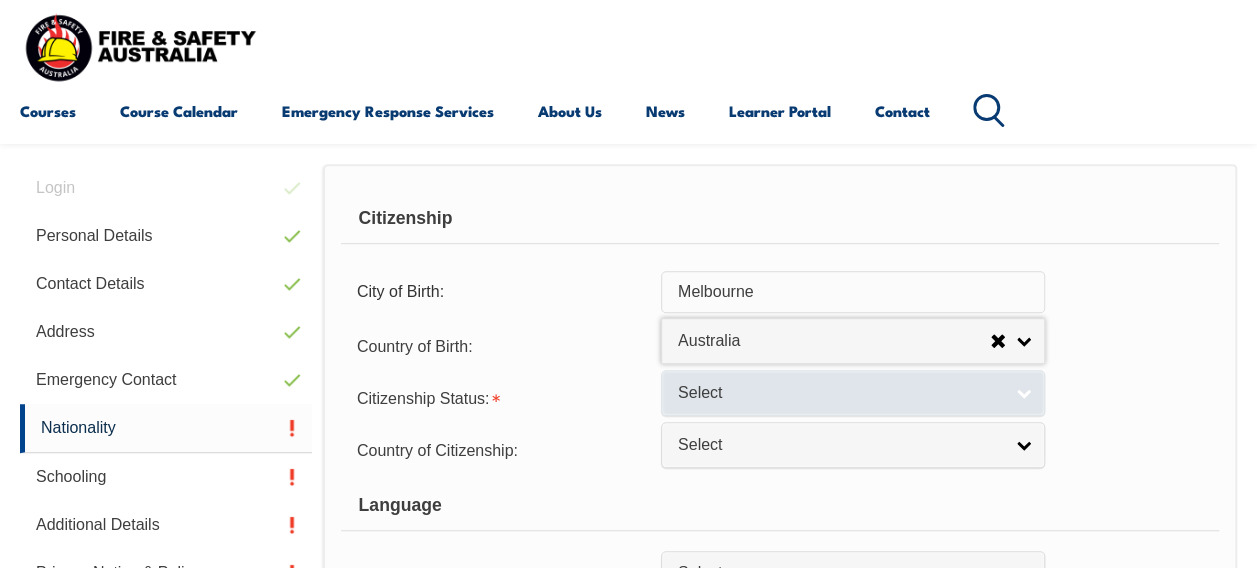 click on "Select" at bounding box center (840, 393) 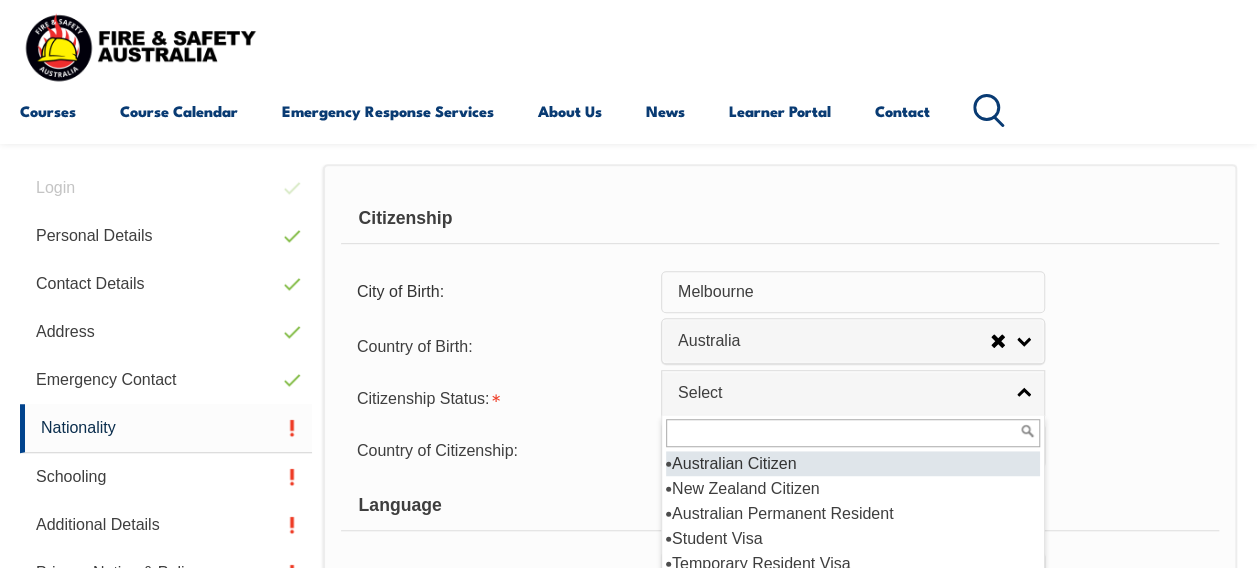 click on "Australian Citizen" at bounding box center (853, 463) 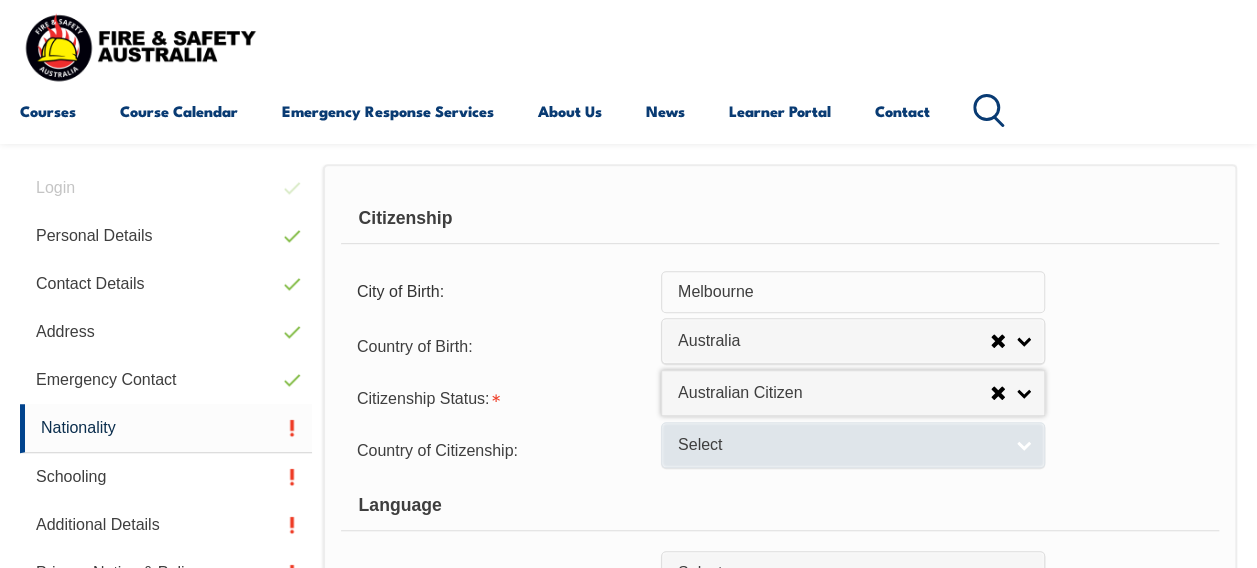 click on "Select" at bounding box center (840, 445) 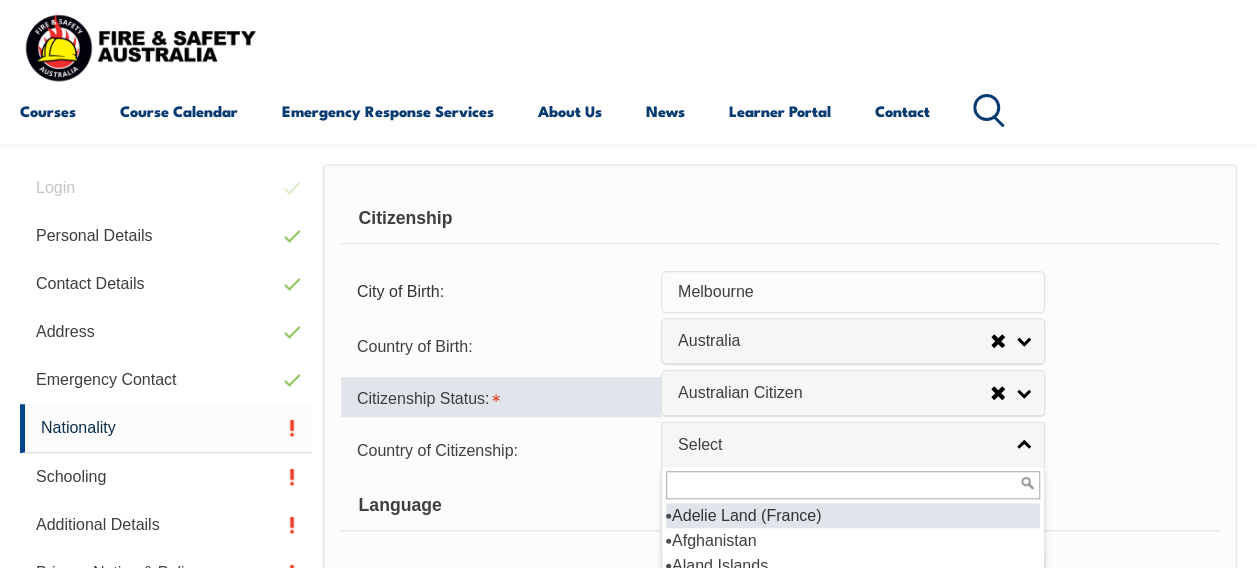 click on "Citizenship Status:" at bounding box center (501, 397) 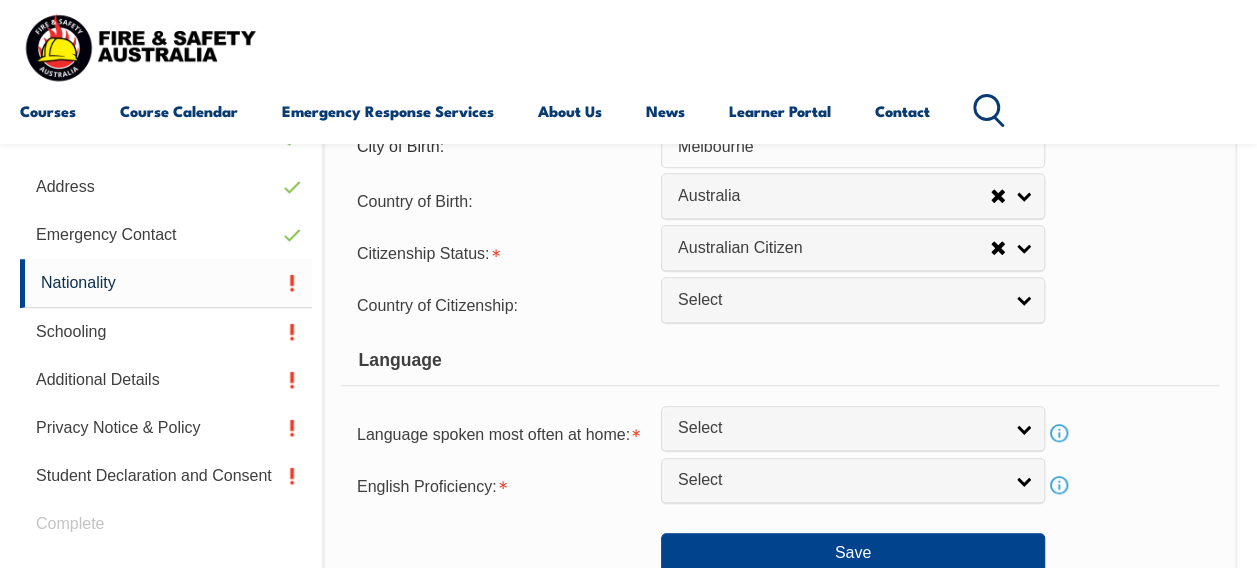 scroll, scrollTop: 585, scrollLeft: 0, axis: vertical 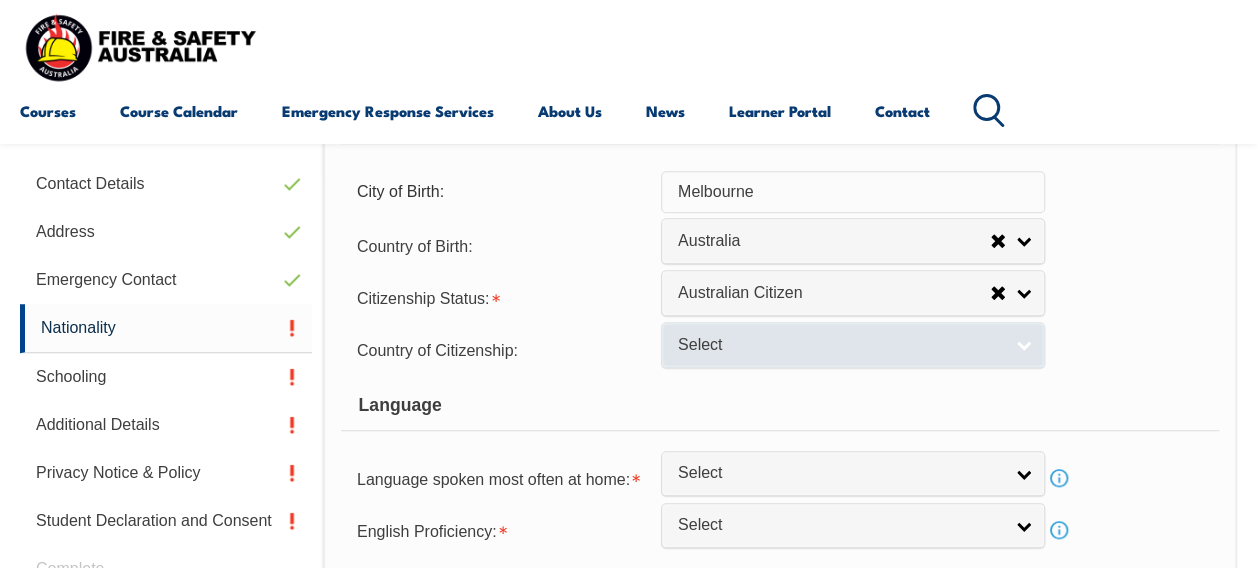 click on "Select" at bounding box center (853, 344) 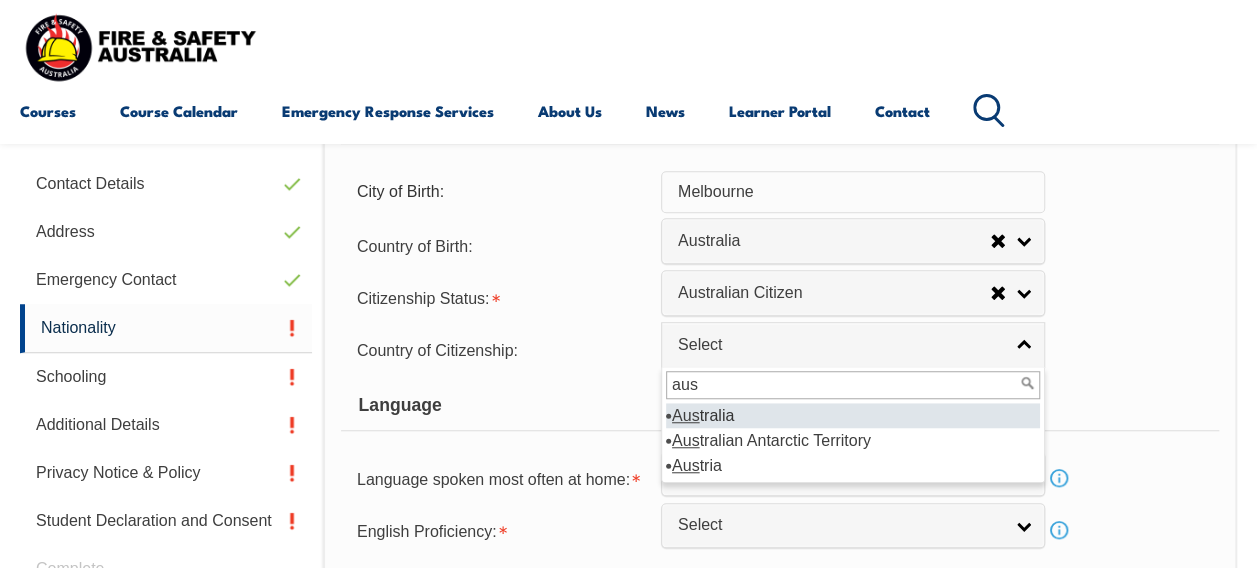 type on "aus" 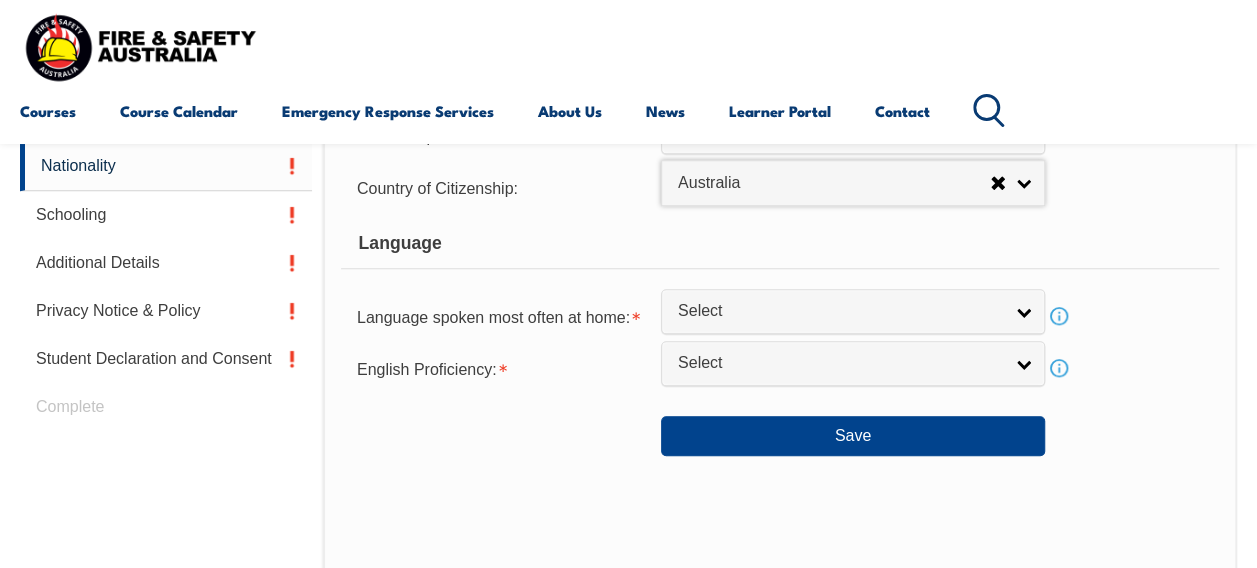 scroll, scrollTop: 785, scrollLeft: 0, axis: vertical 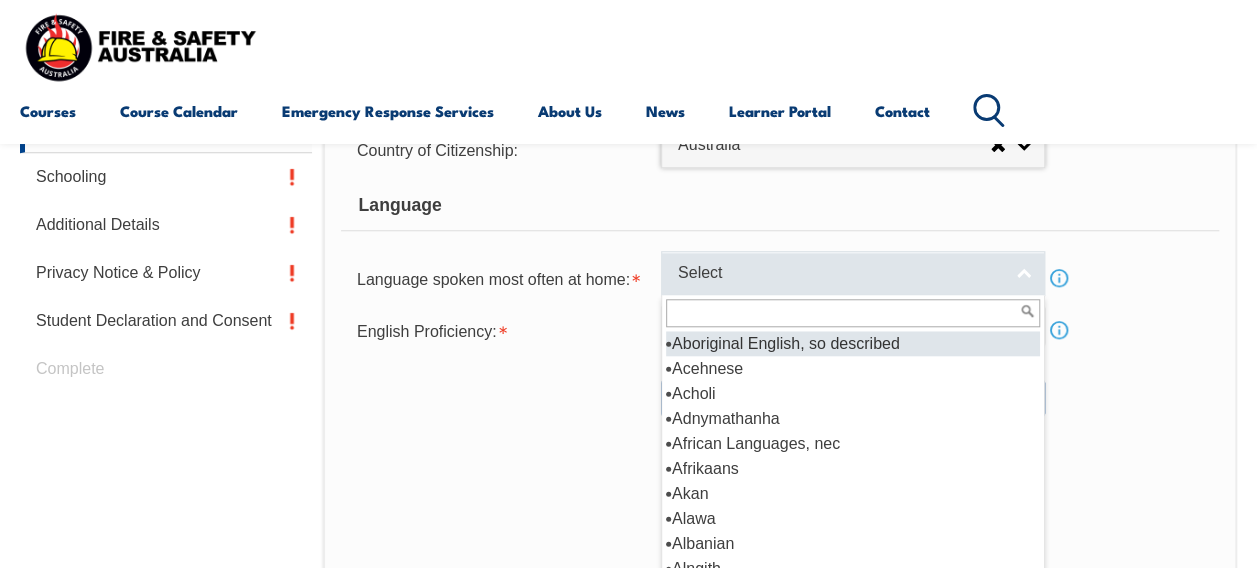 click on "Select" at bounding box center (840, 273) 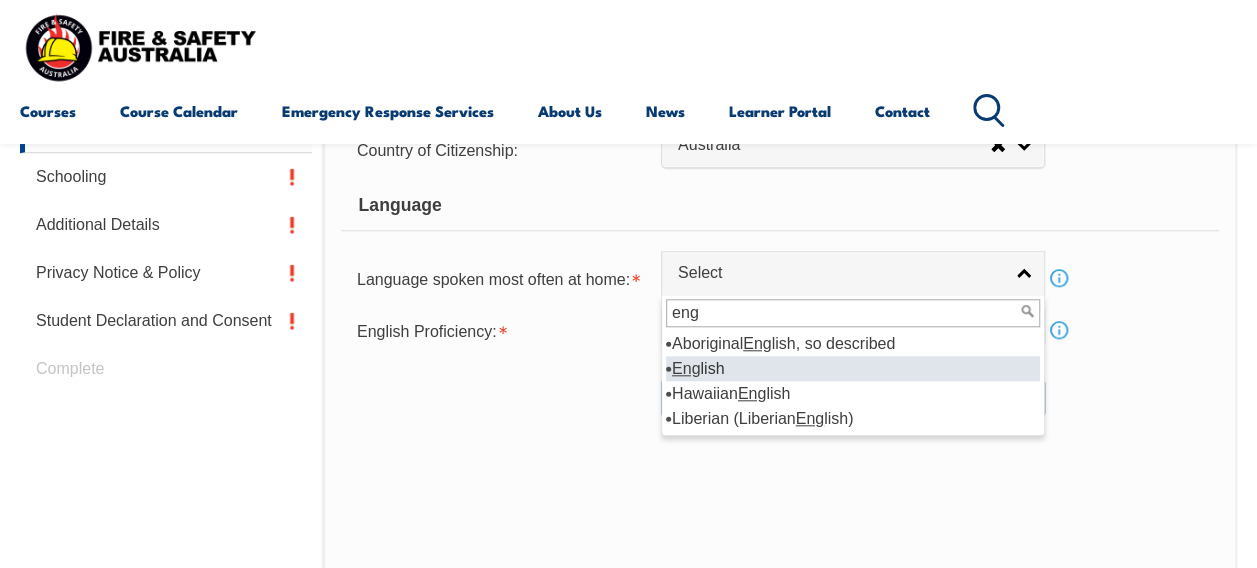 type on "eng" 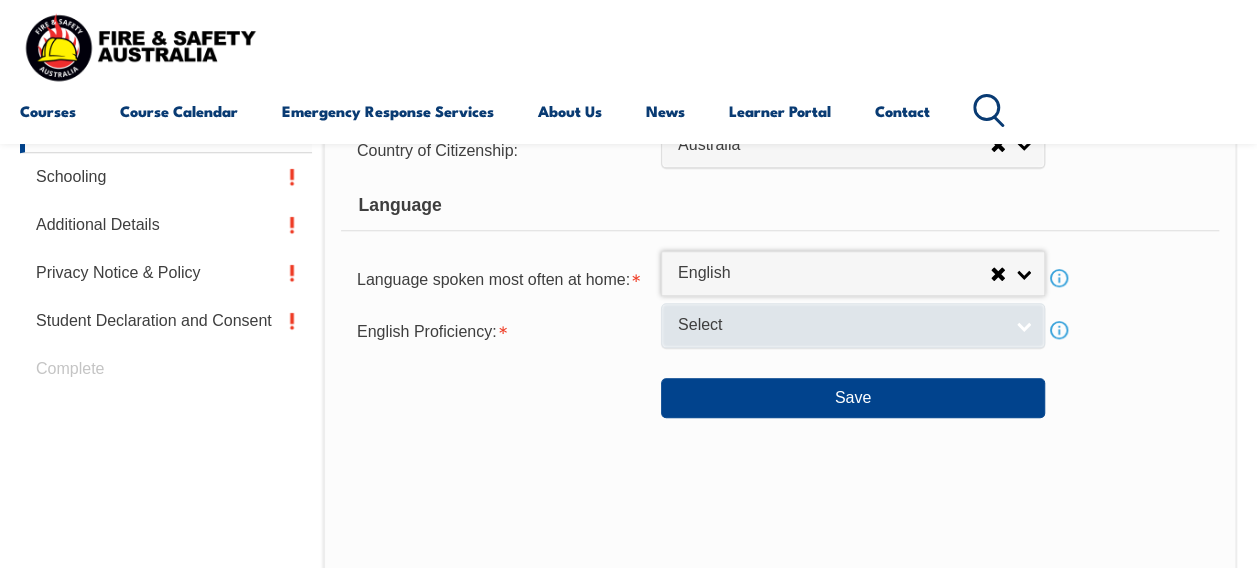 click on "Select" at bounding box center (840, 325) 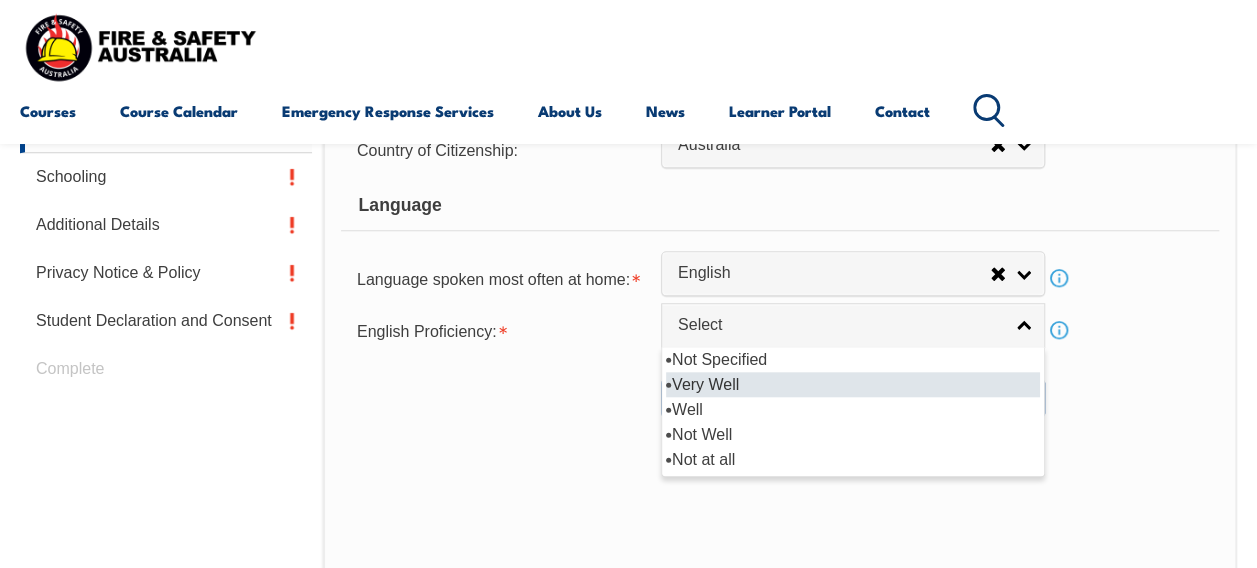 click on "Very Well" at bounding box center (853, 384) 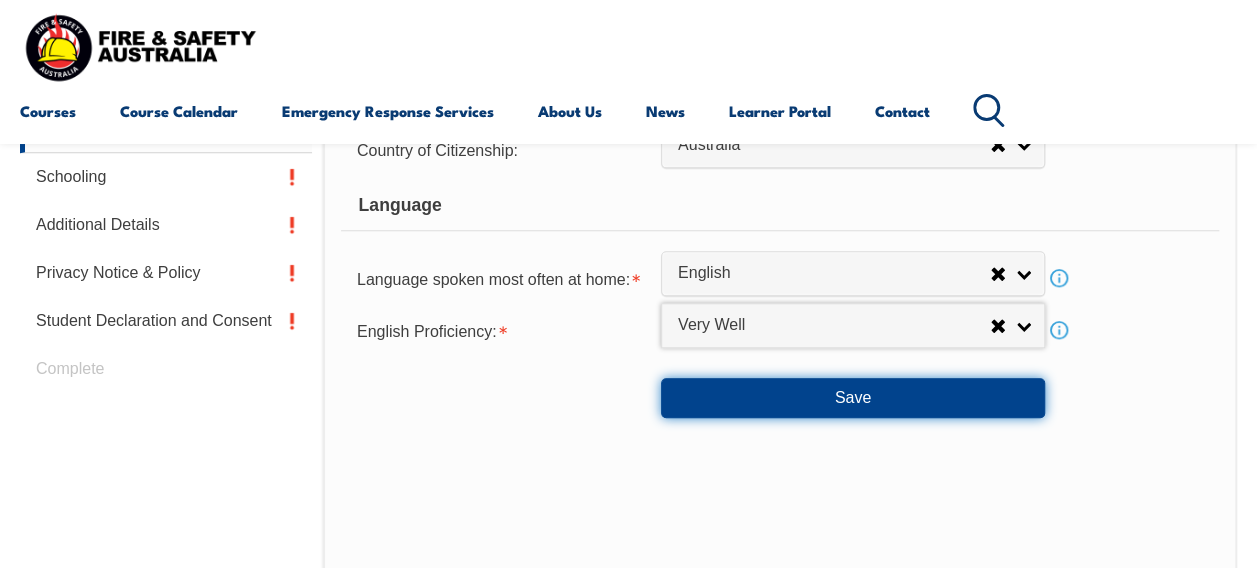 click on "Save" at bounding box center [853, 398] 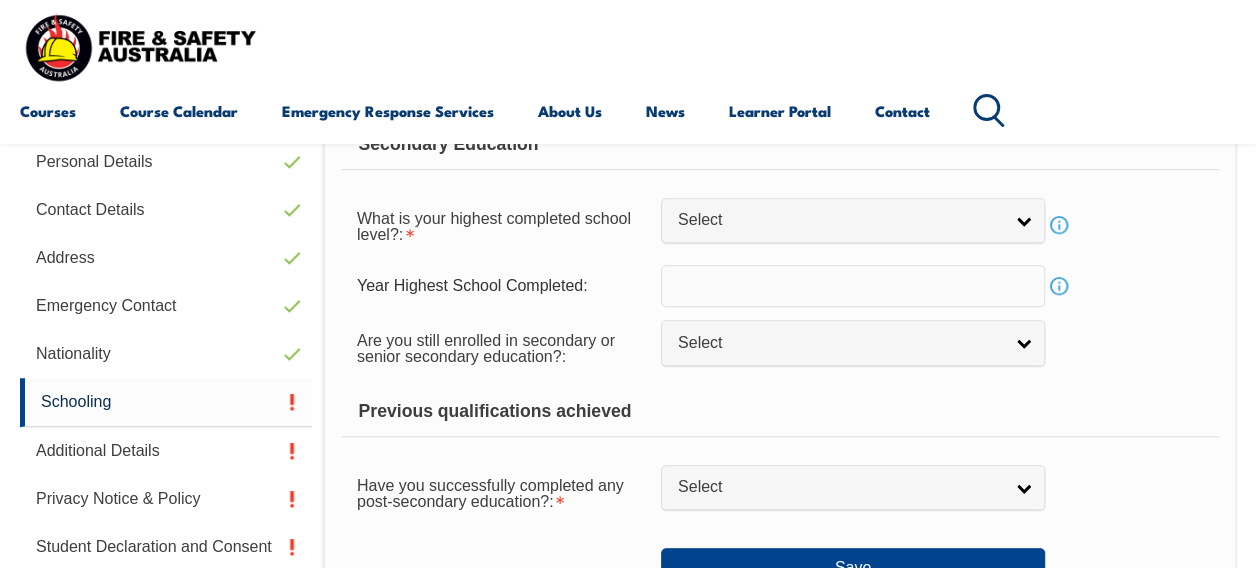 scroll, scrollTop: 484, scrollLeft: 0, axis: vertical 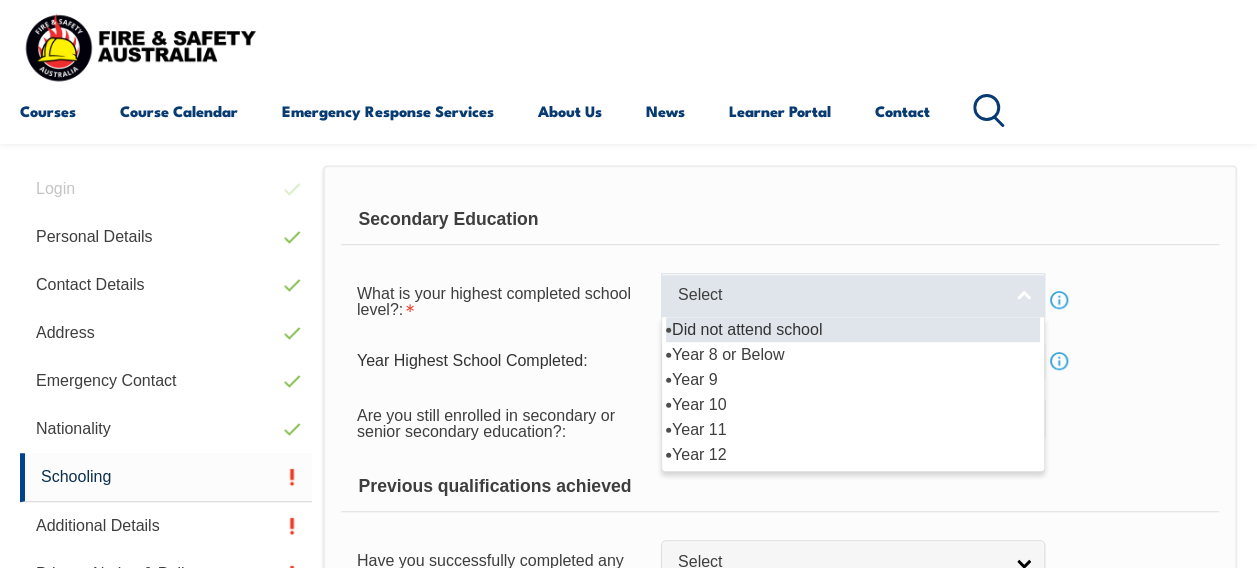 click on "Select" at bounding box center [840, 295] 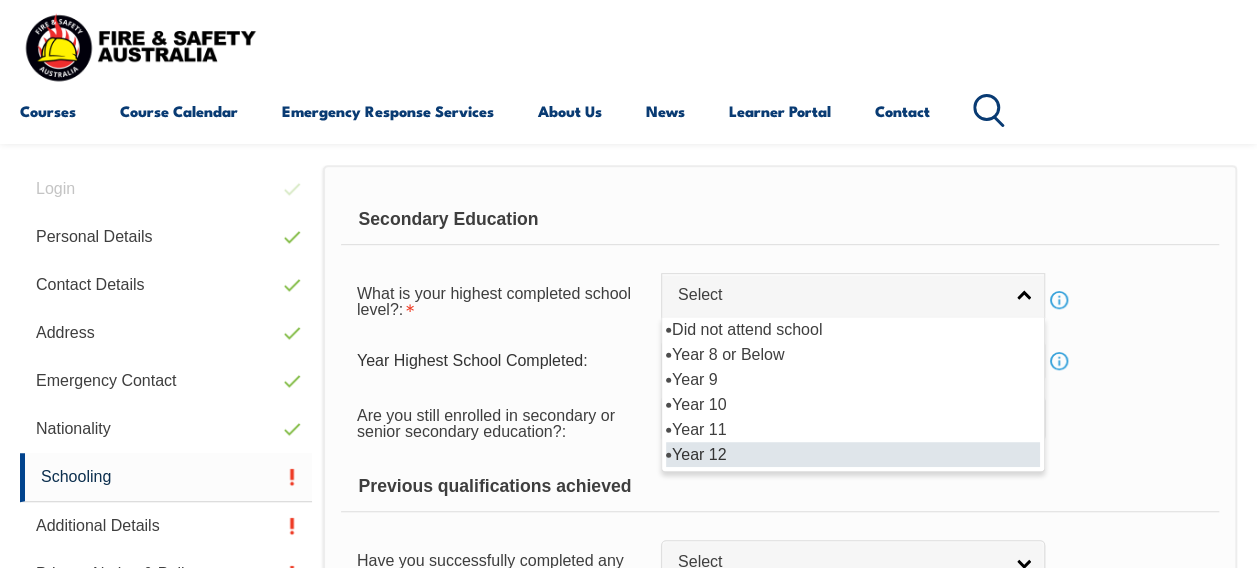 click on "Year 12" at bounding box center [853, 454] 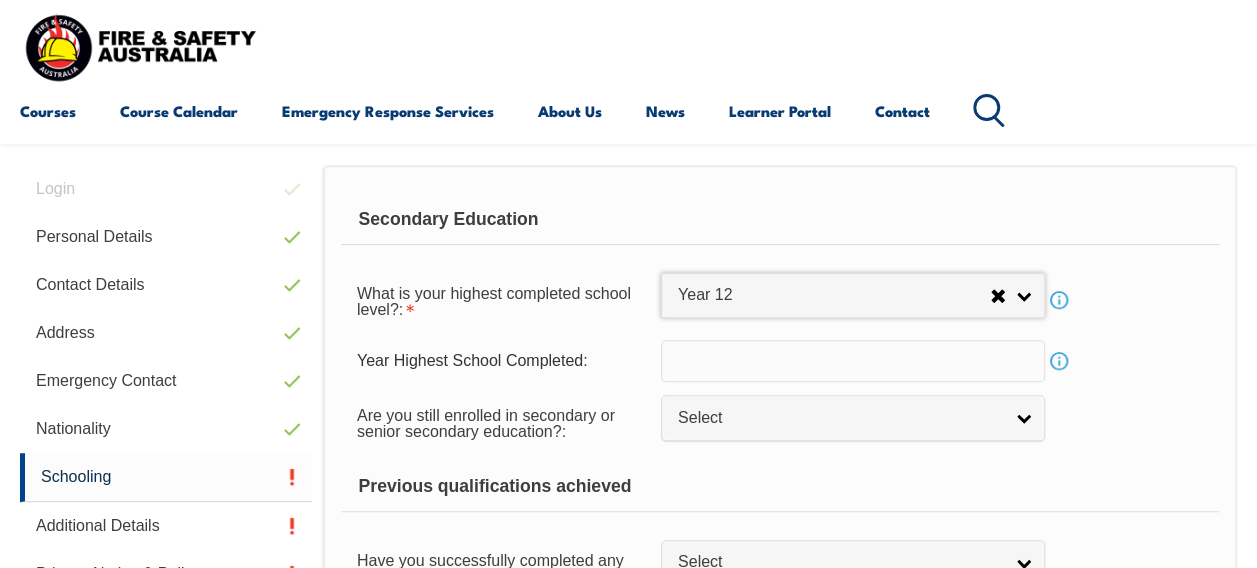 click at bounding box center (853, 361) 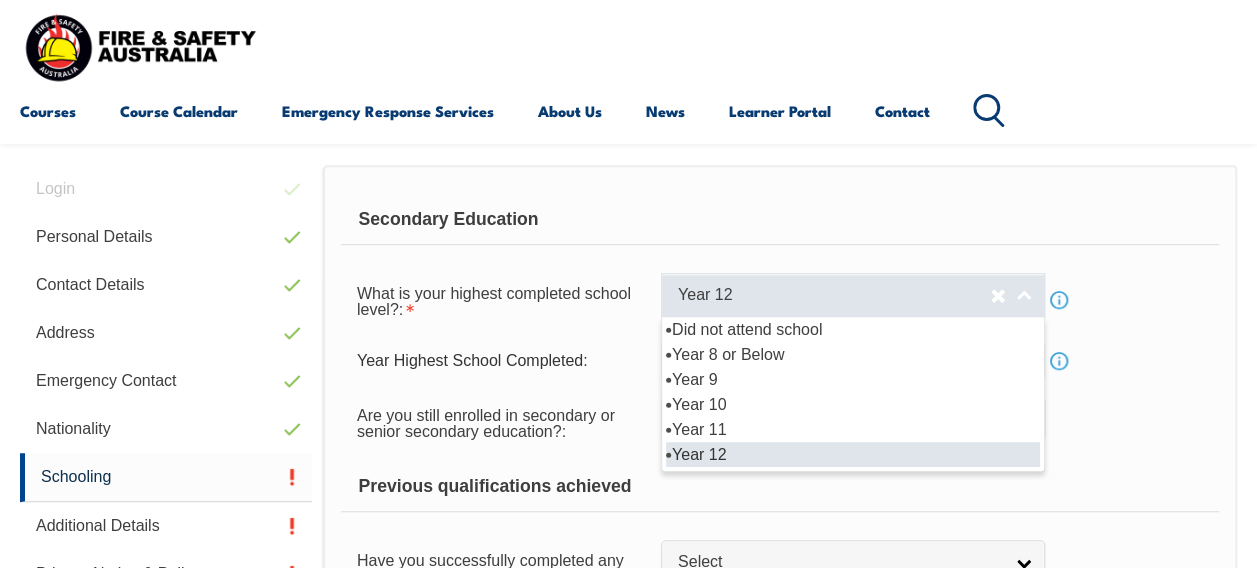 click on "Year 12" at bounding box center (834, 295) 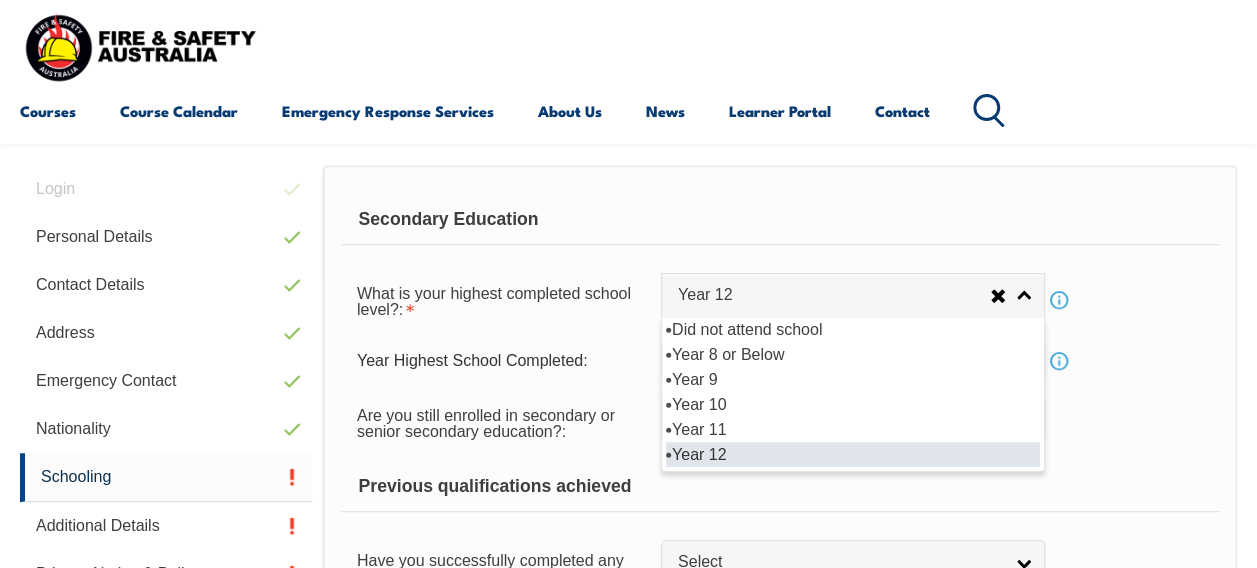 click on "Year 12" at bounding box center [853, 454] 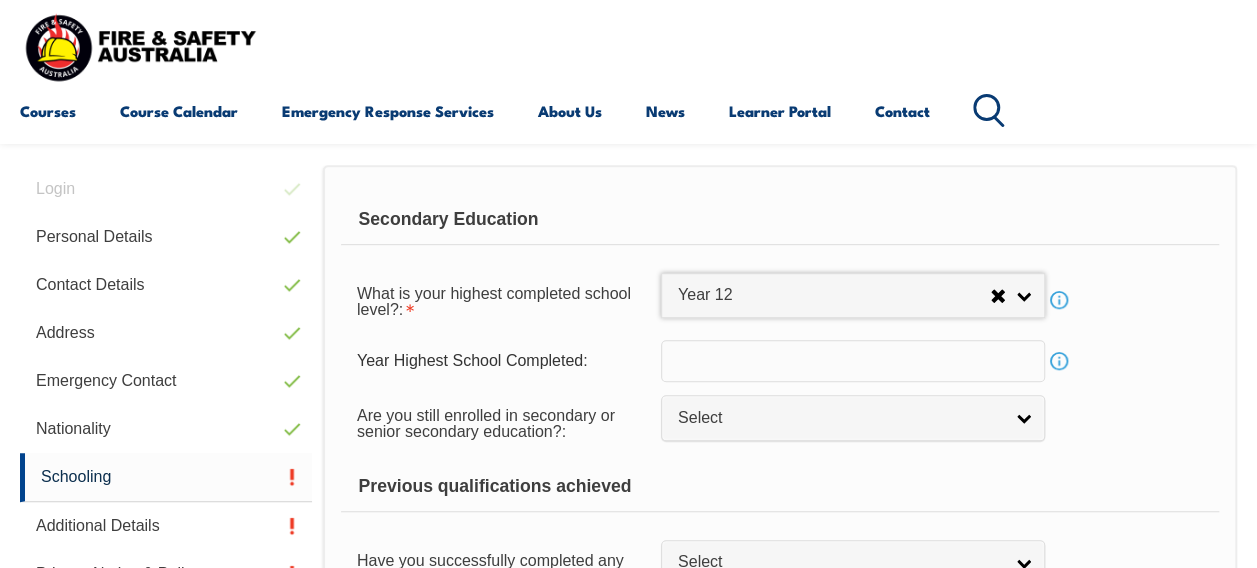 click at bounding box center (853, 361) 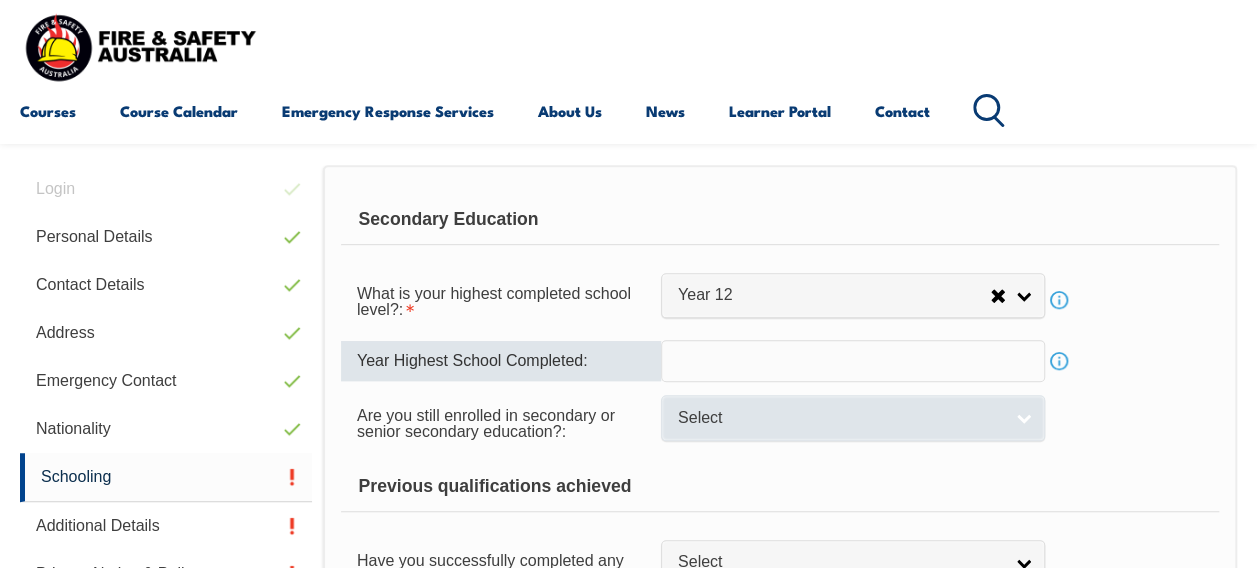 click on "Select" at bounding box center (853, 417) 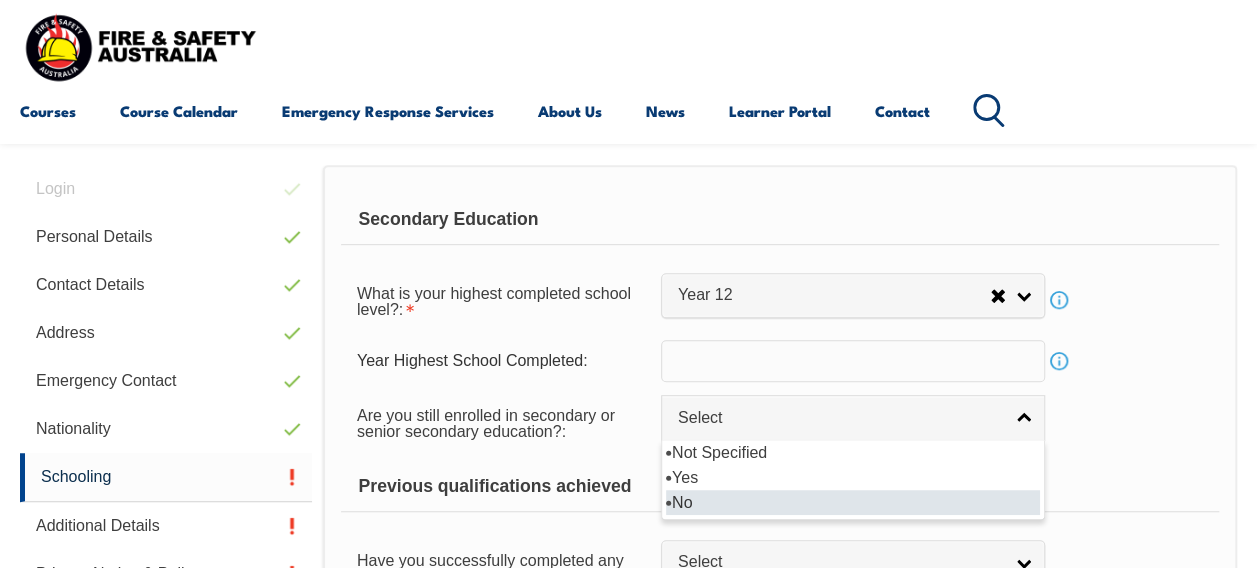 click on "No" at bounding box center (853, 502) 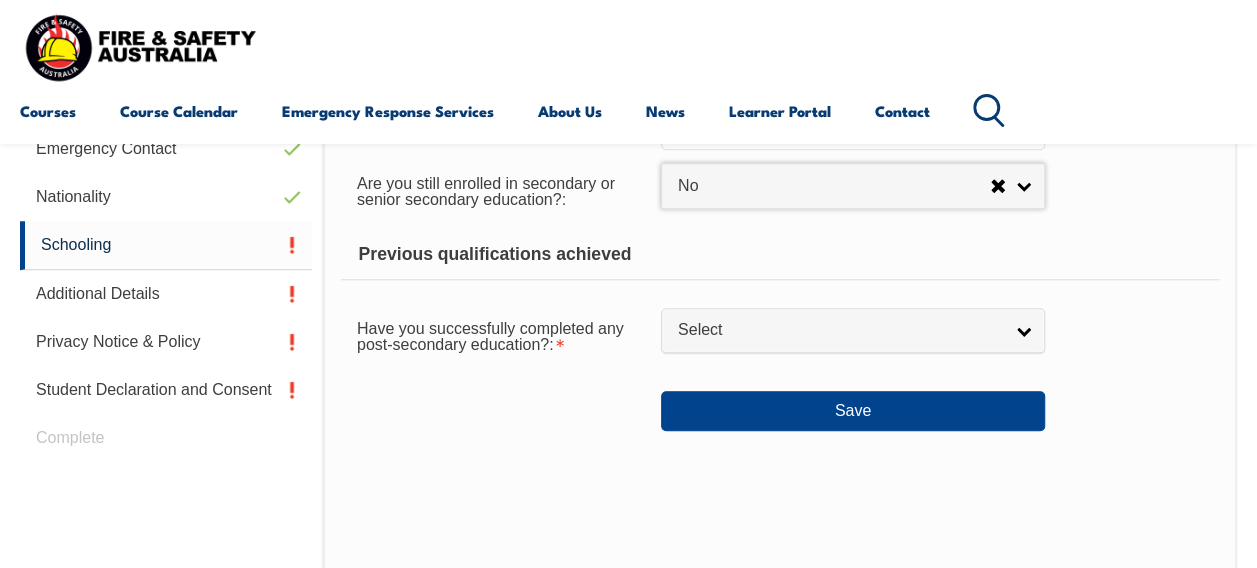scroll, scrollTop: 684, scrollLeft: 0, axis: vertical 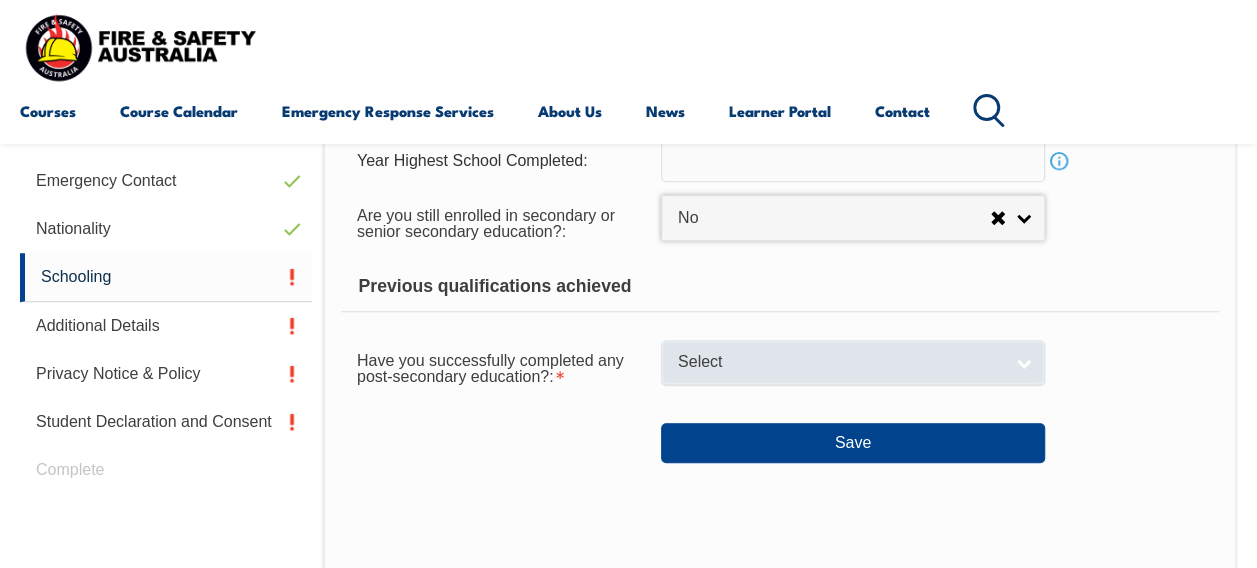 click on "Select" at bounding box center [840, 362] 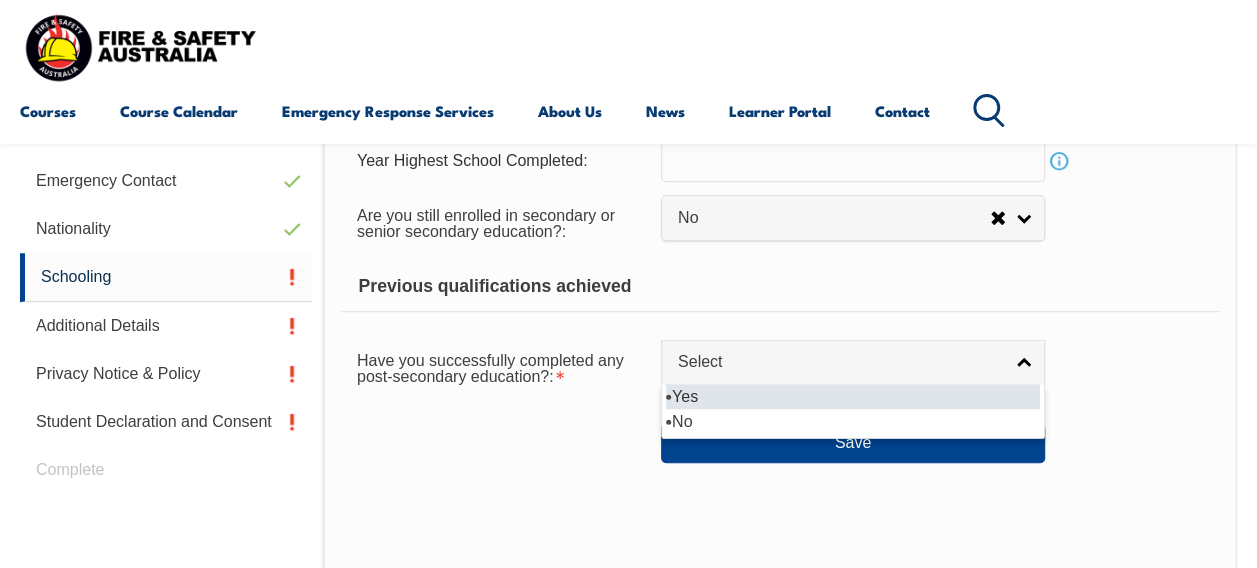 click on "Yes" at bounding box center [853, 396] 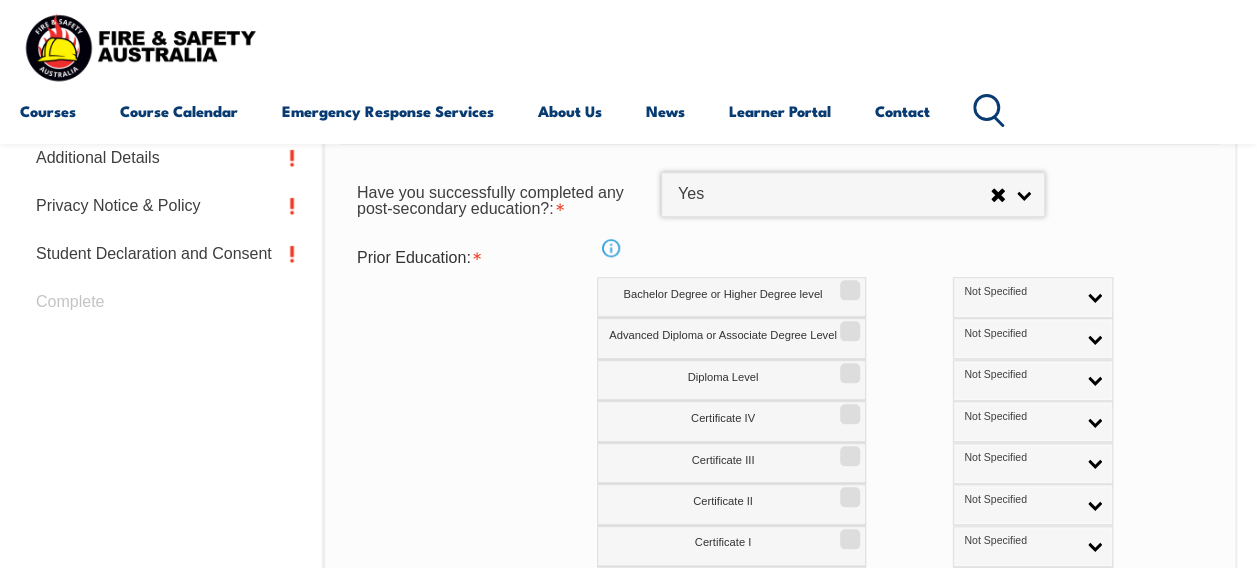 scroll, scrollTop: 884, scrollLeft: 0, axis: vertical 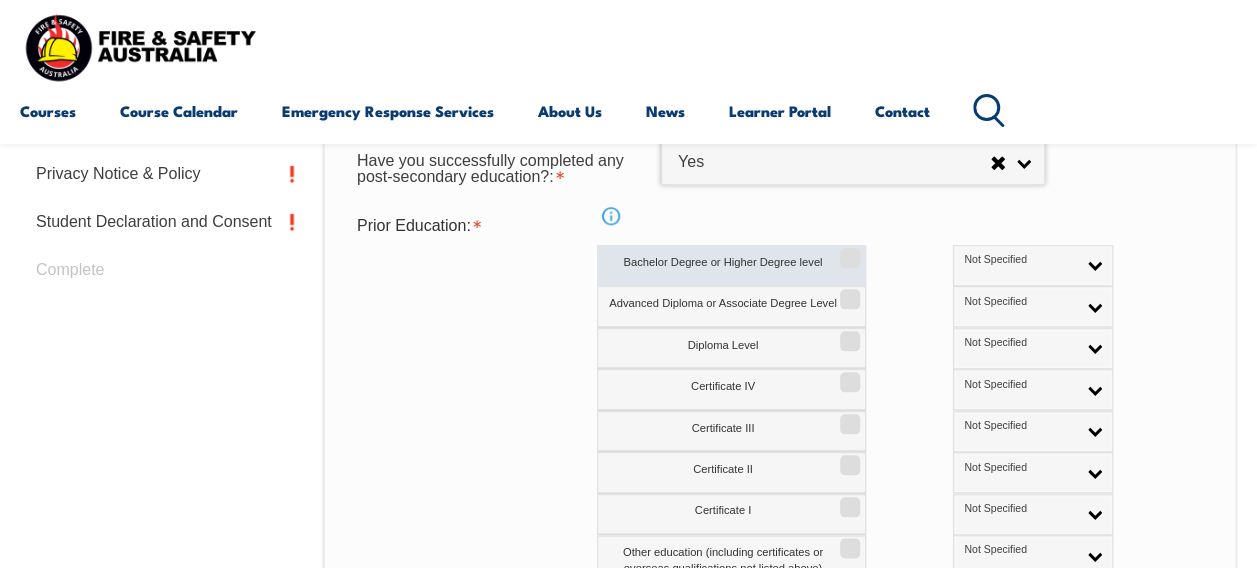 click on "Bachelor Degree or Higher Degree level" at bounding box center (847, 251) 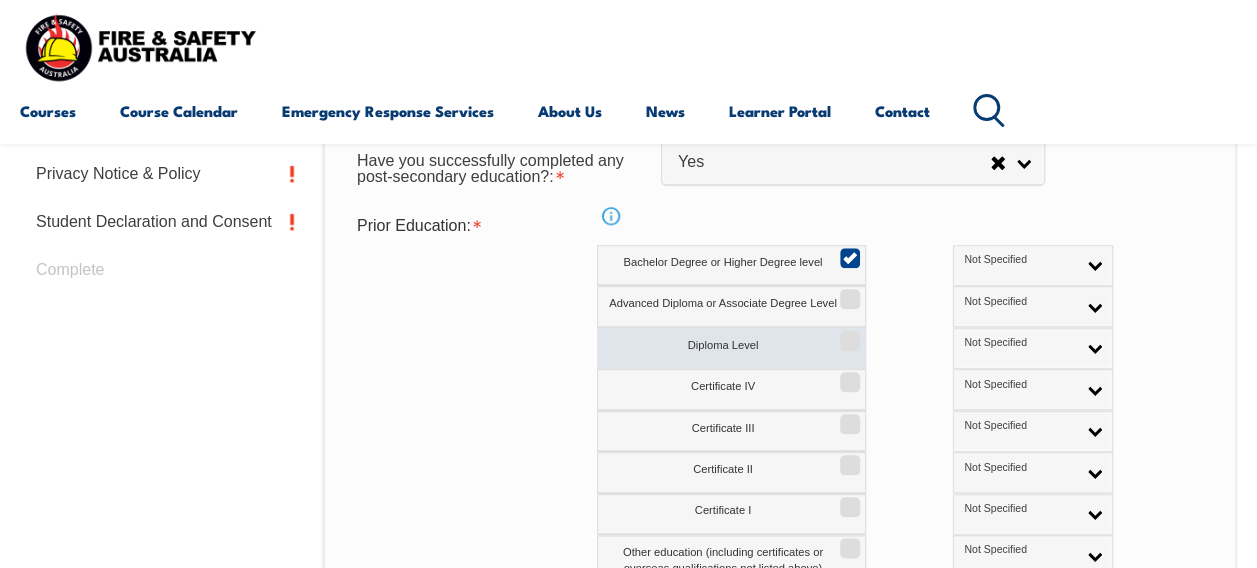 click on "Diploma Level" at bounding box center [847, 334] 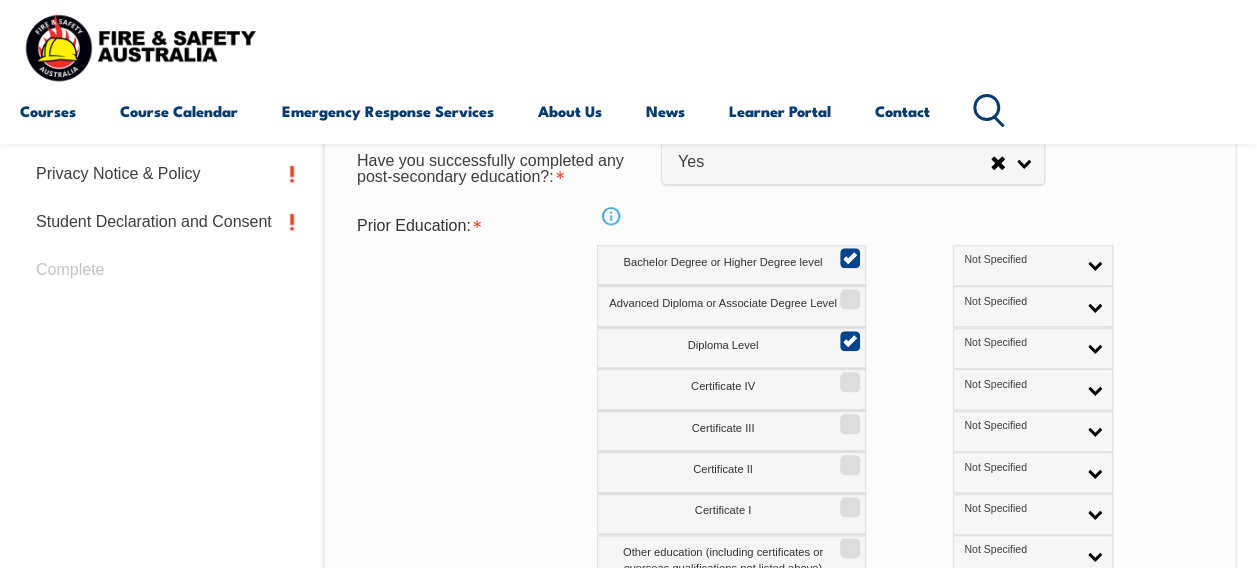 scroll, scrollTop: 885, scrollLeft: 0, axis: vertical 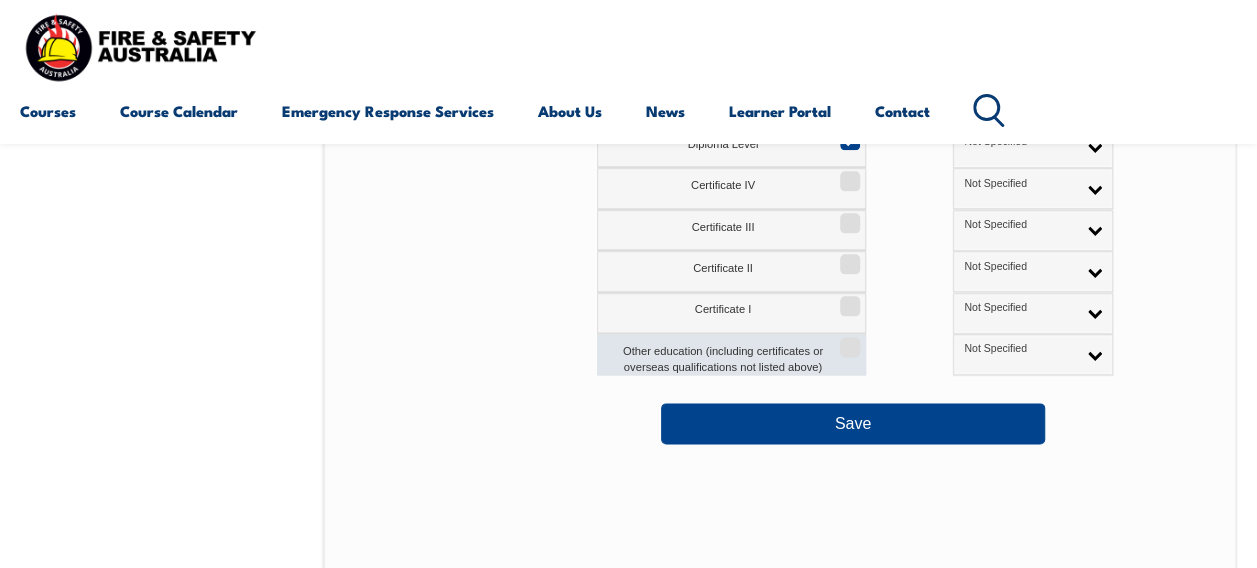 click on "Other education (including certificates or overseas qualifications not listed above)" at bounding box center (847, 340) 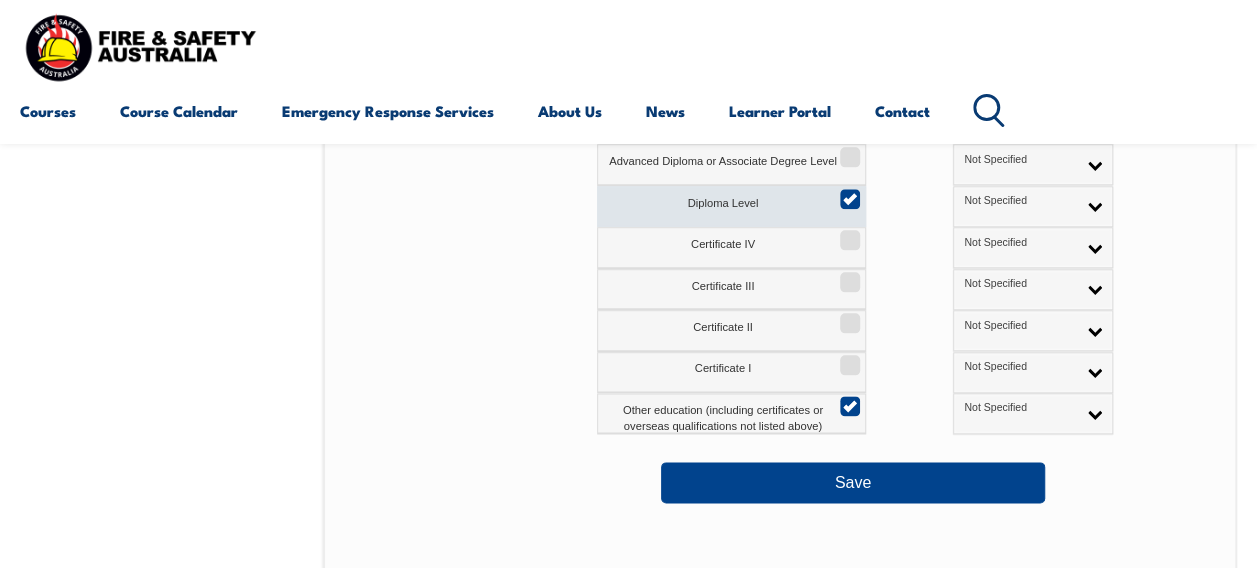 scroll, scrollTop: 985, scrollLeft: 0, axis: vertical 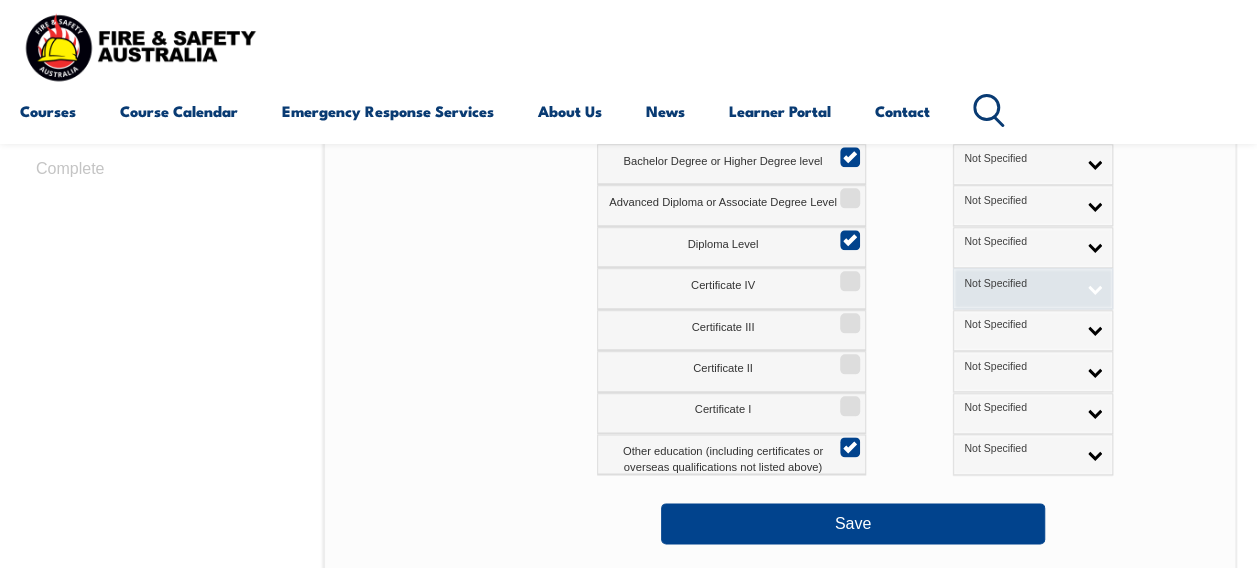 drag, startPoint x: 848, startPoint y: 278, endPoint x: 874, endPoint y: 306, distance: 38.209946 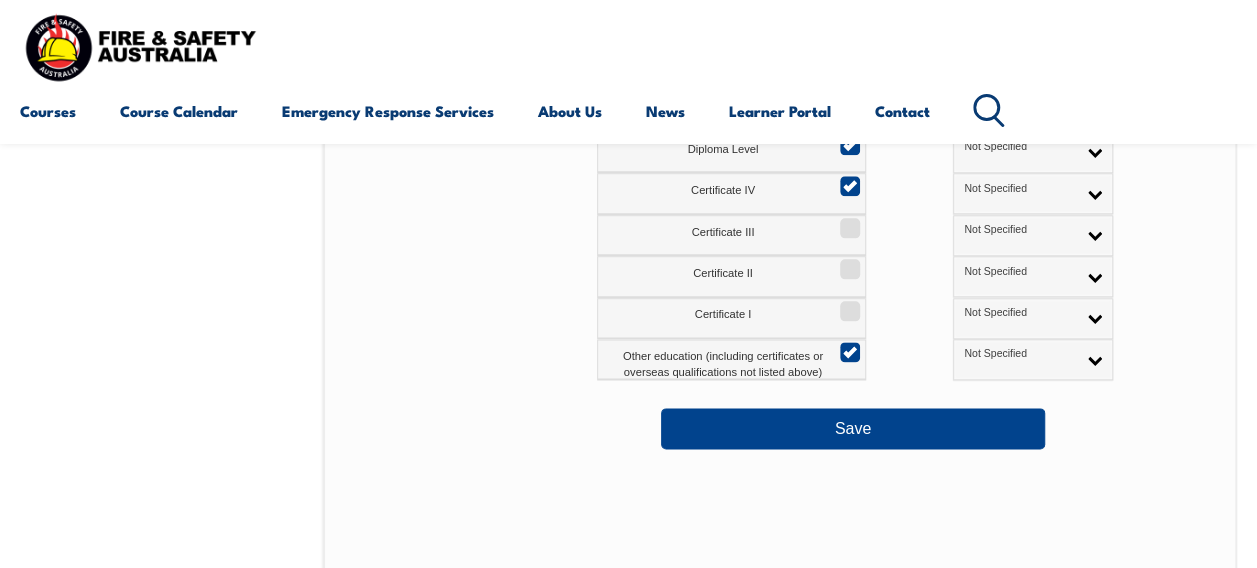 scroll, scrollTop: 1085, scrollLeft: 0, axis: vertical 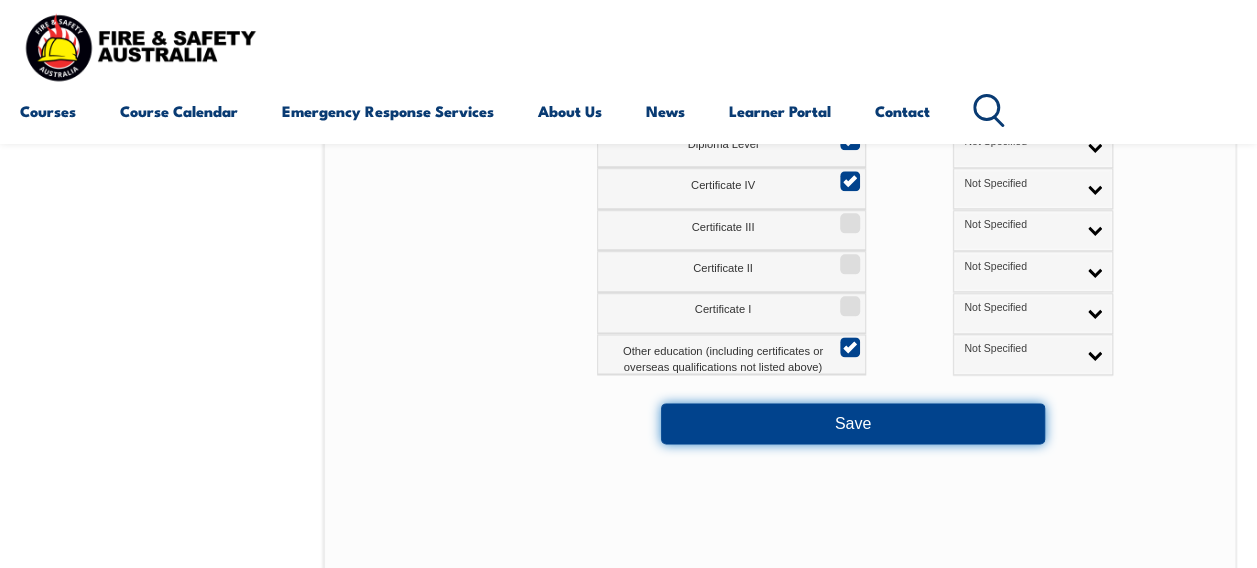 click on "Save" at bounding box center (853, 423) 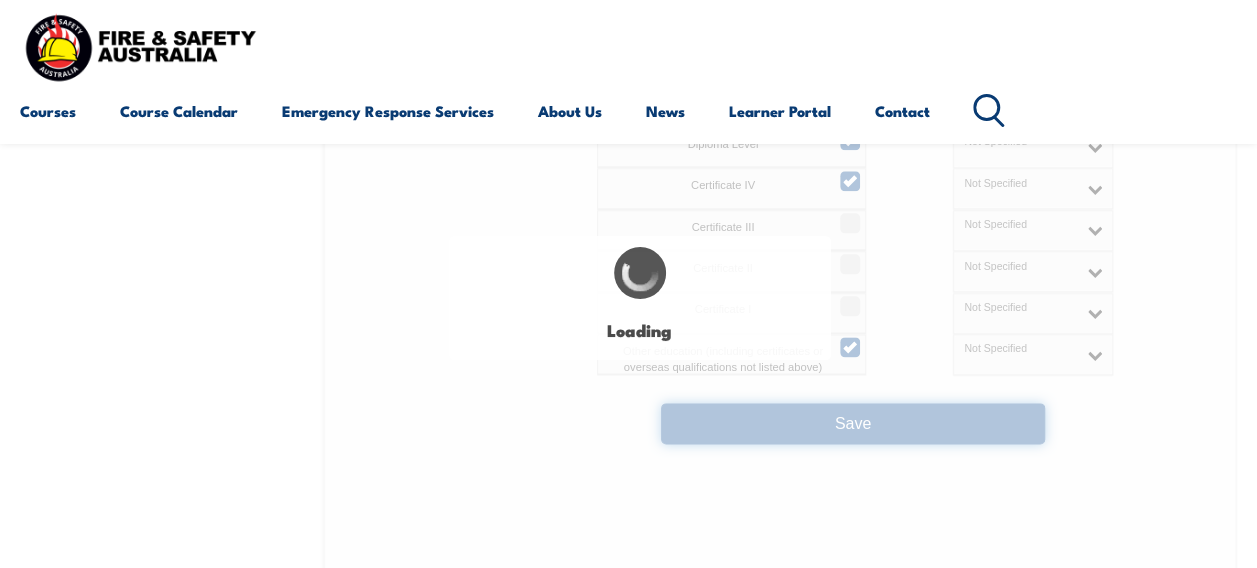 select on "false" 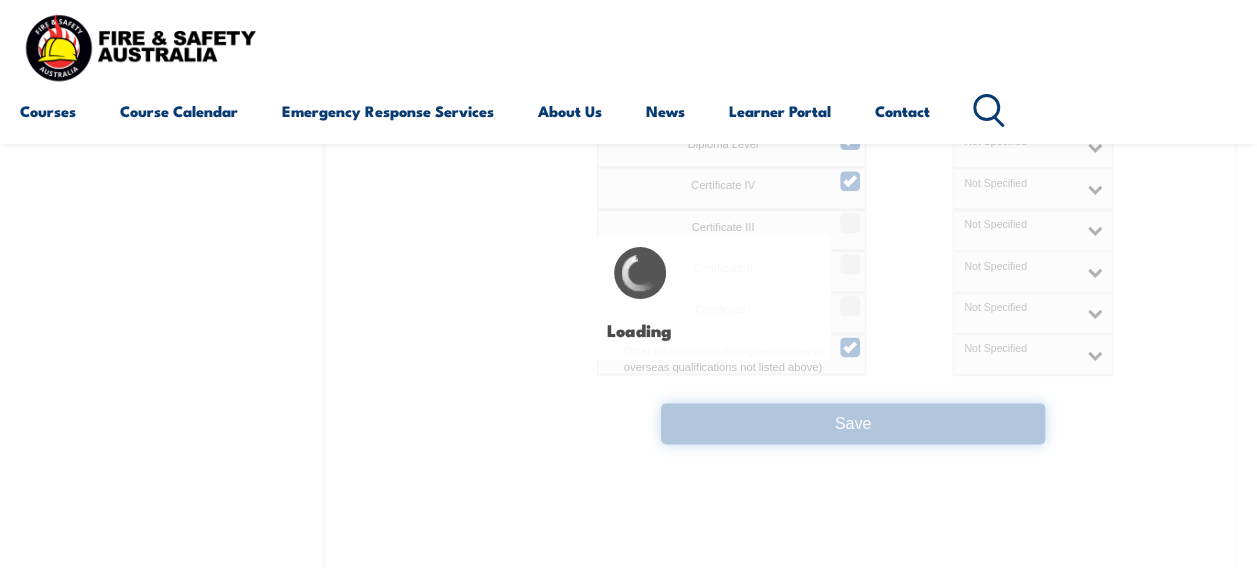 select on "true" 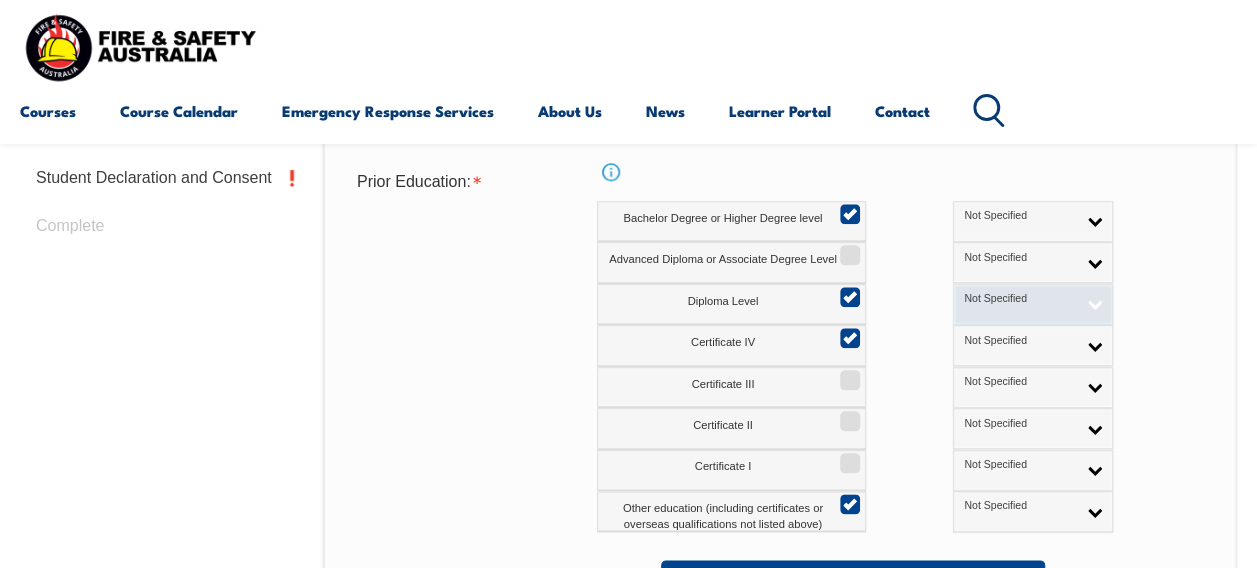 scroll, scrollTop: 885, scrollLeft: 0, axis: vertical 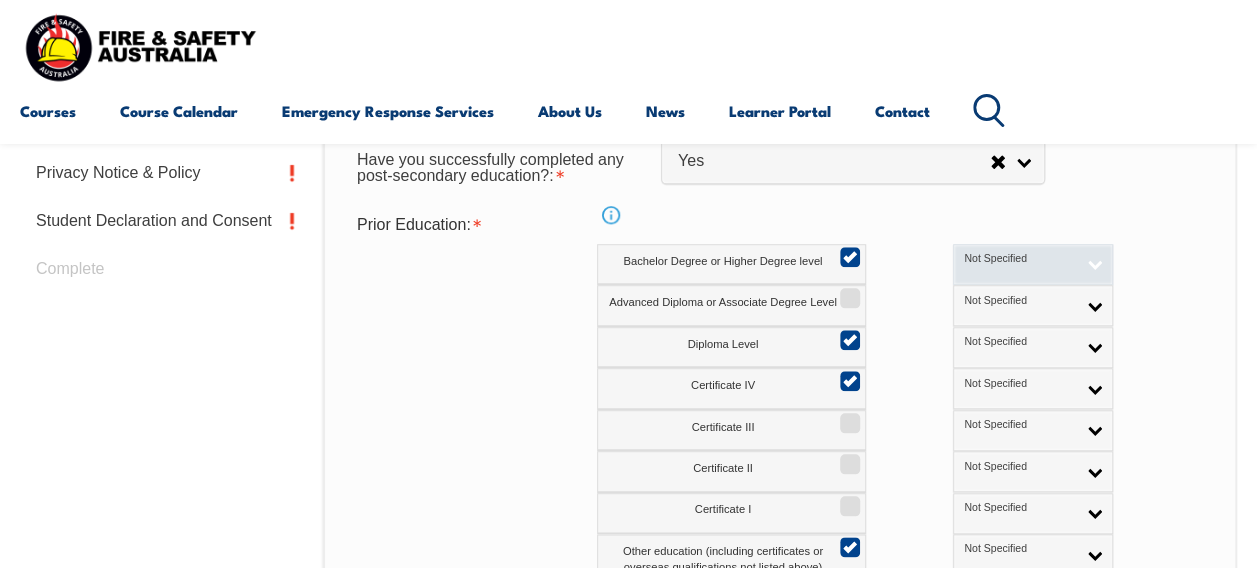 click on "Not Specified" at bounding box center [1033, 264] 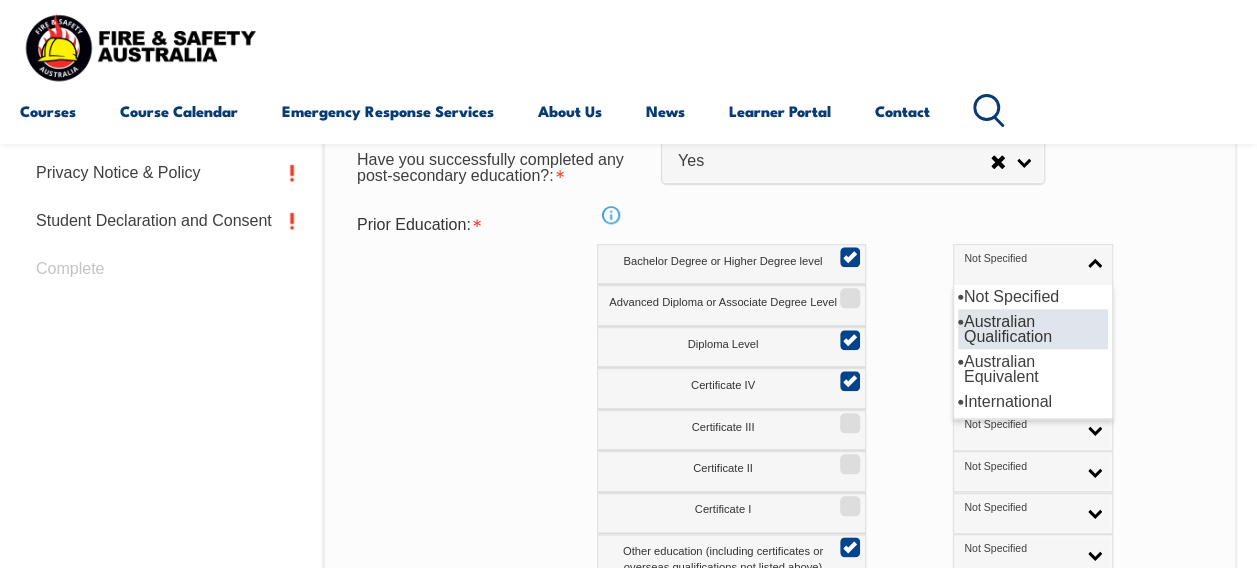 click on "Australian Qualification" at bounding box center [1033, 329] 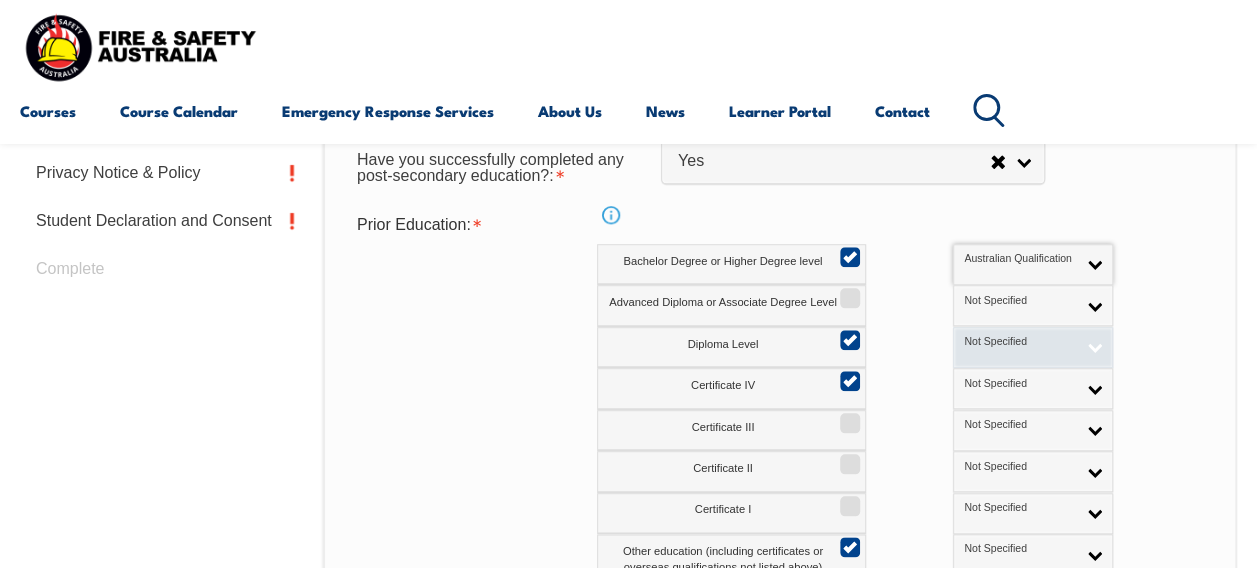 click on "Not Specified" at bounding box center [1033, 347] 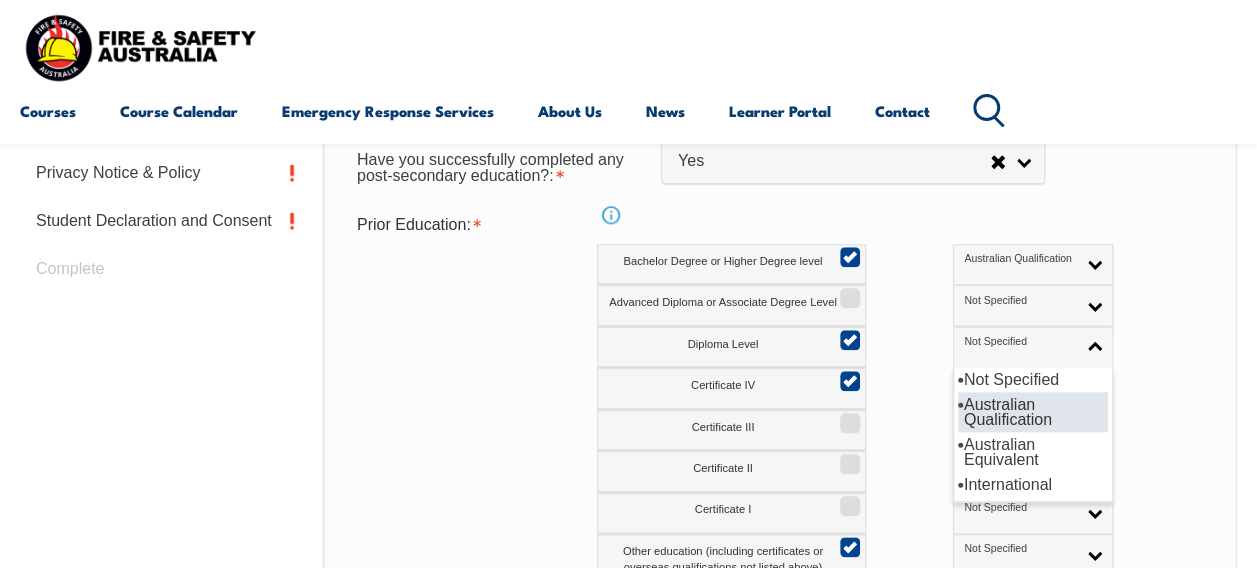 click on "Australian Qualification" at bounding box center (1033, 412) 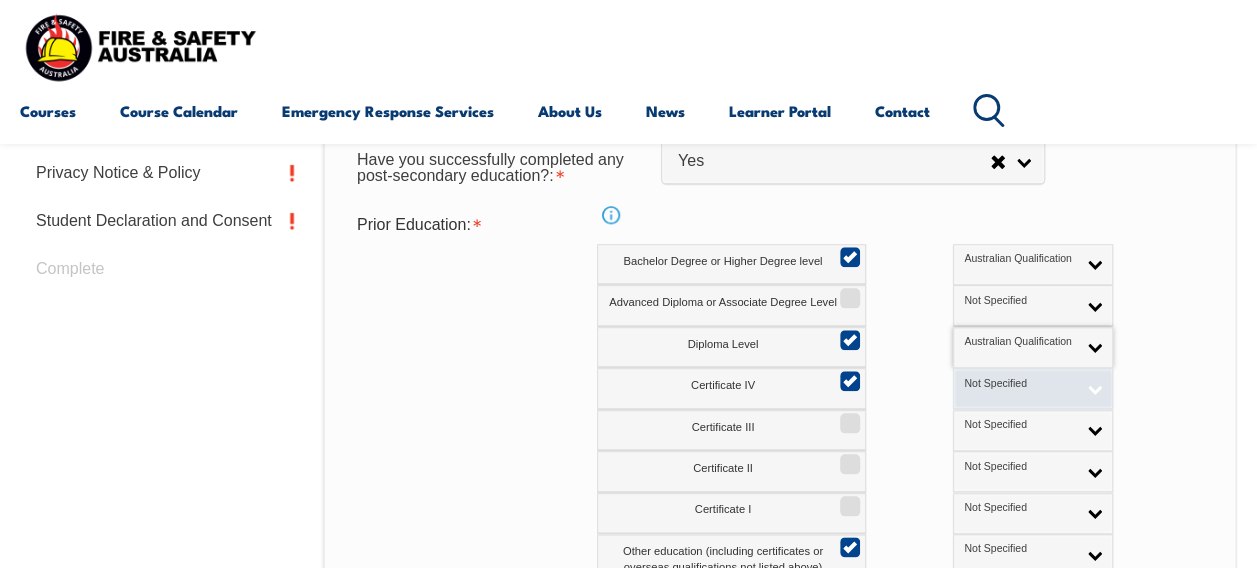 click on "Not Specified" at bounding box center [1033, 388] 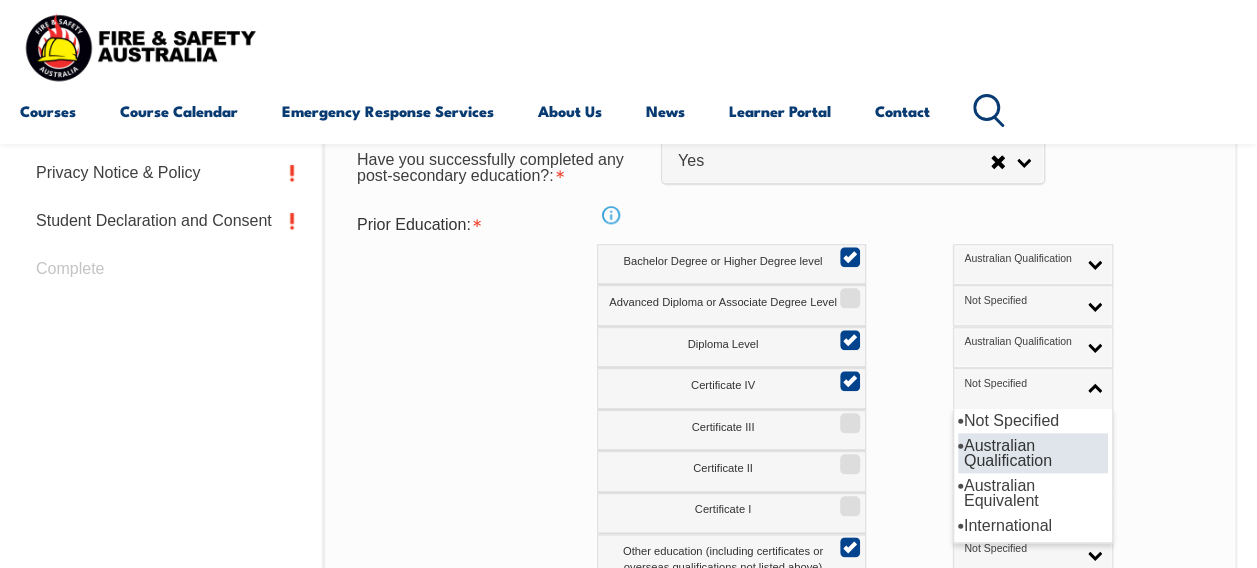 click on "Australian Qualification" at bounding box center (1033, 453) 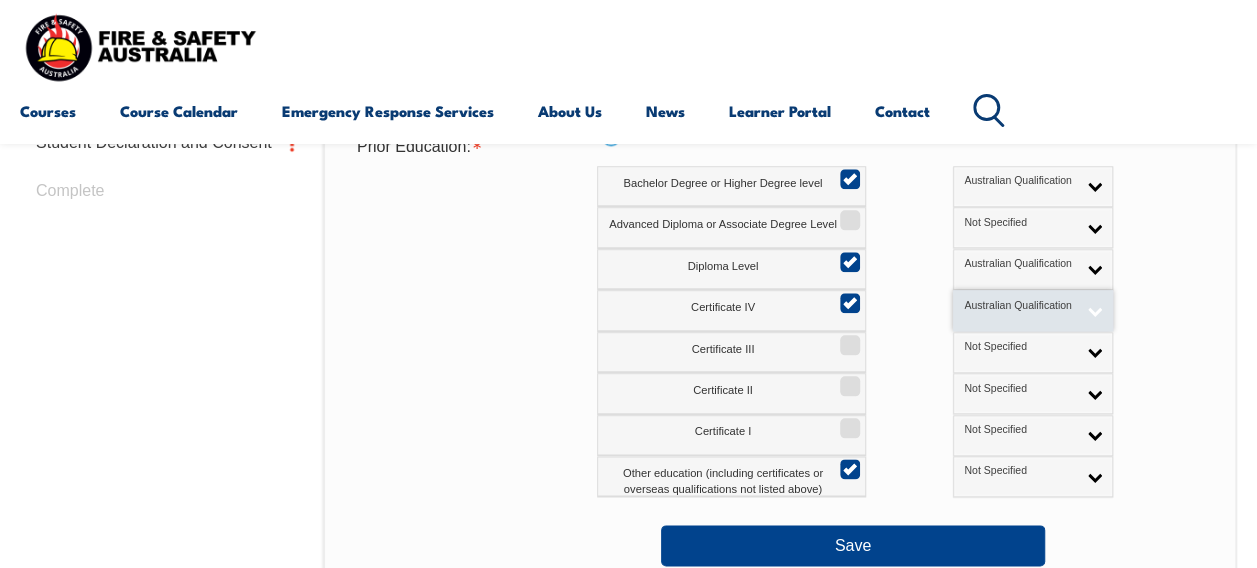 scroll, scrollTop: 1085, scrollLeft: 0, axis: vertical 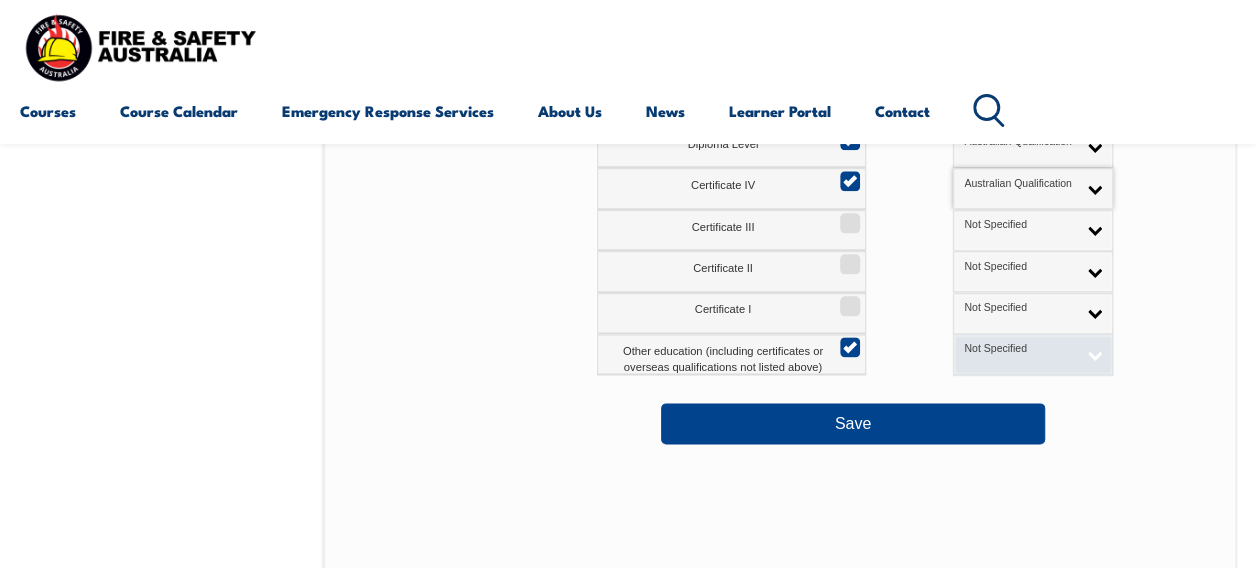 click on "Not Specified" at bounding box center (1033, 354) 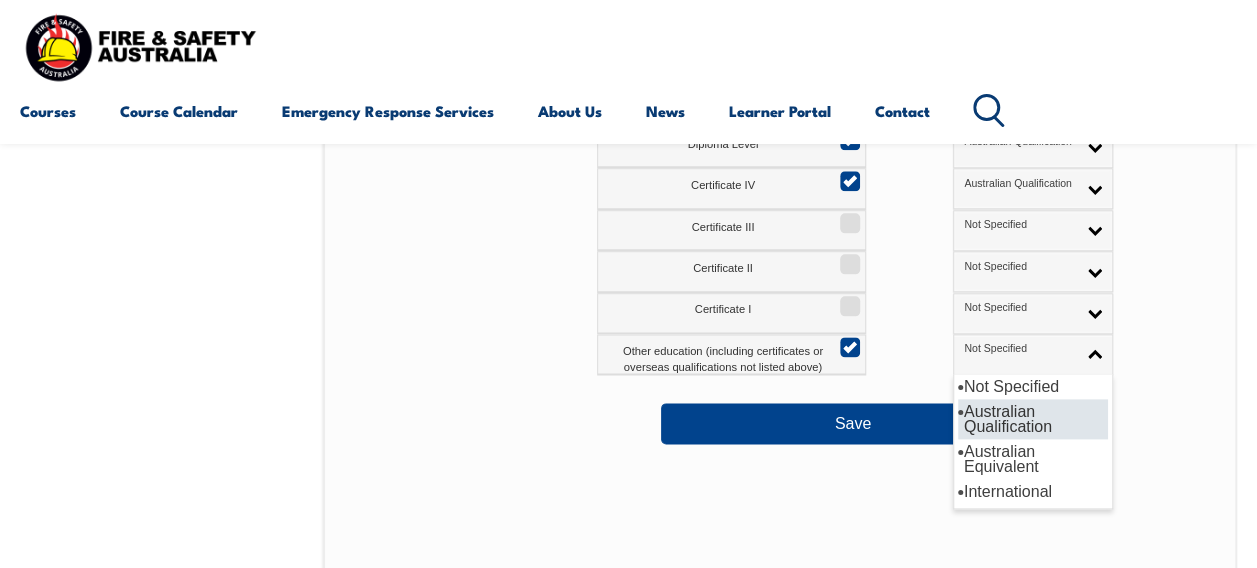 click on "Australian Qualification" at bounding box center [1033, 419] 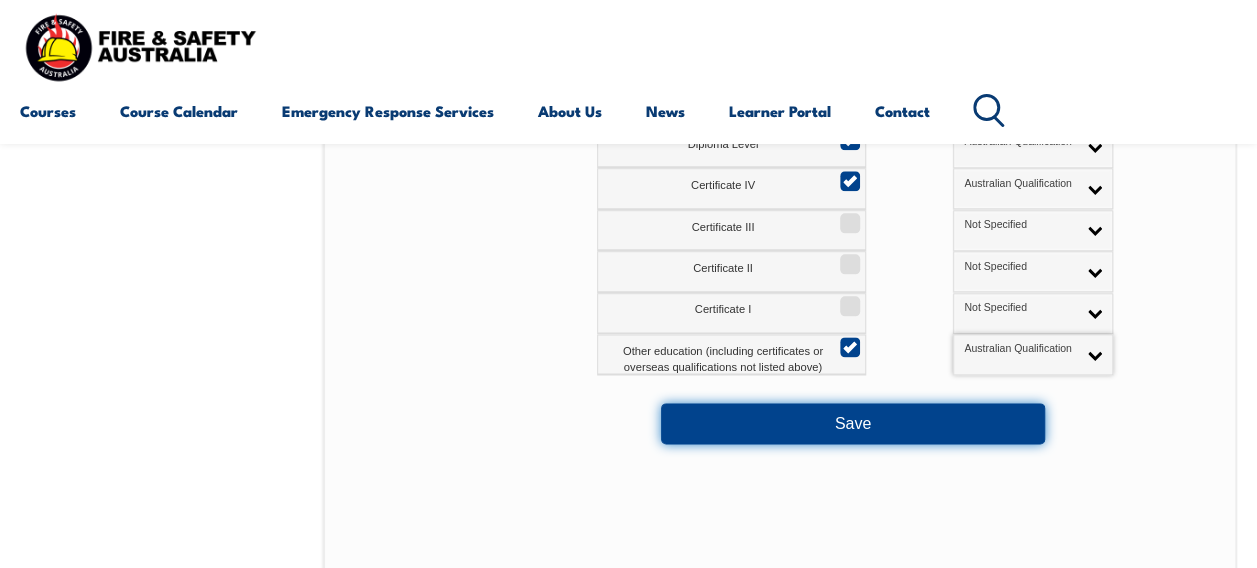click on "Save" at bounding box center (853, 423) 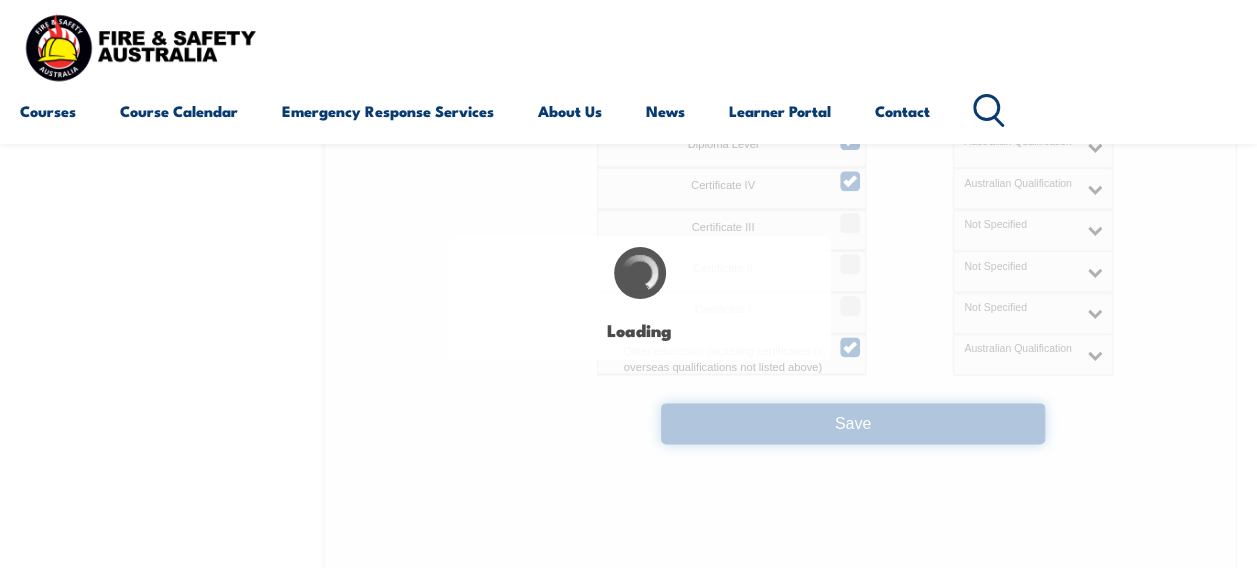 select 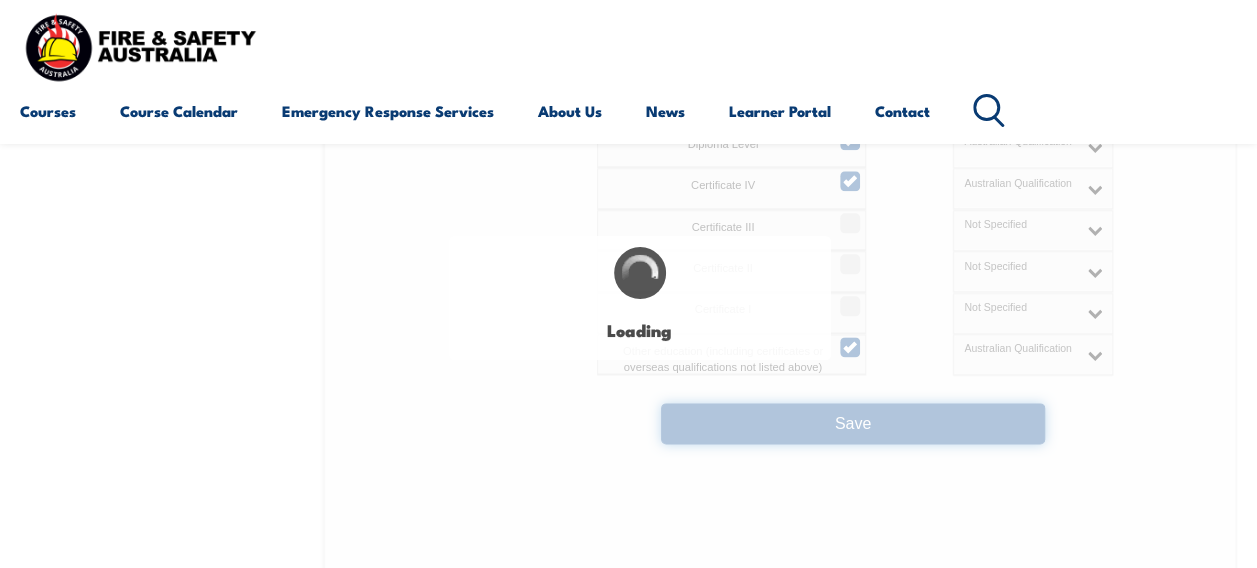 select on "false" 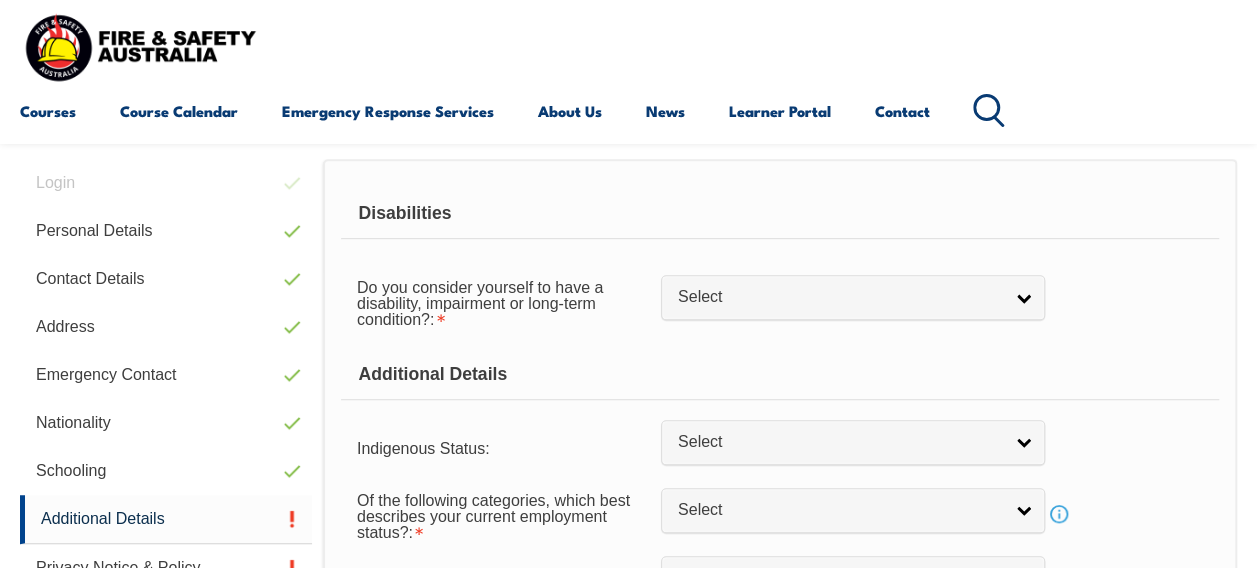 scroll, scrollTop: 484, scrollLeft: 0, axis: vertical 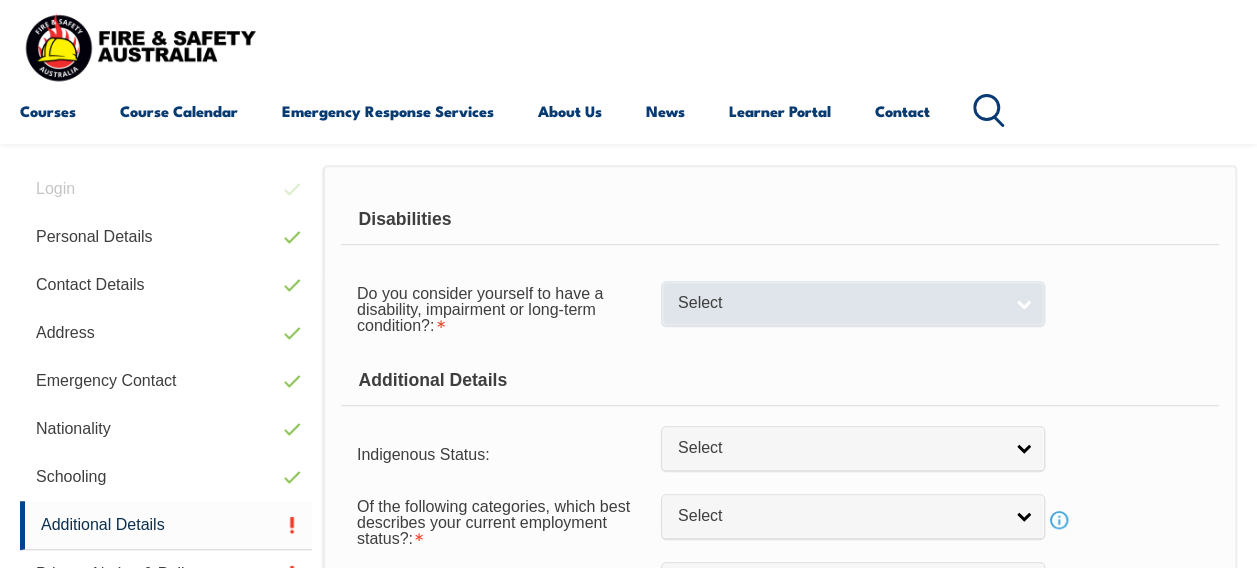 click on "Select" at bounding box center [840, 303] 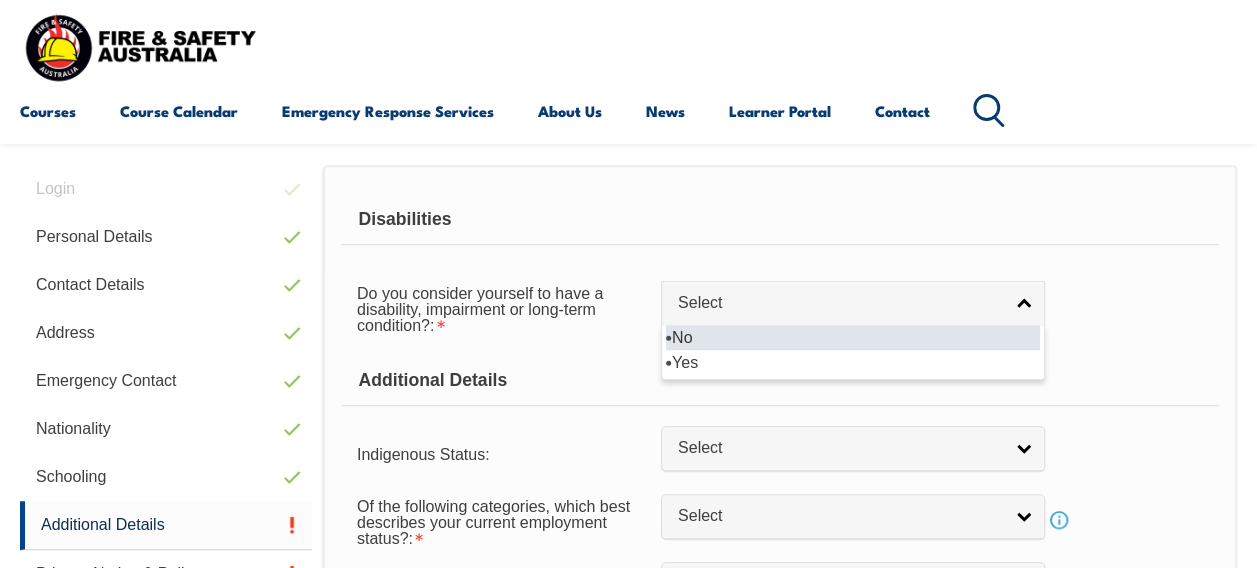 click on "No" at bounding box center (853, 337) 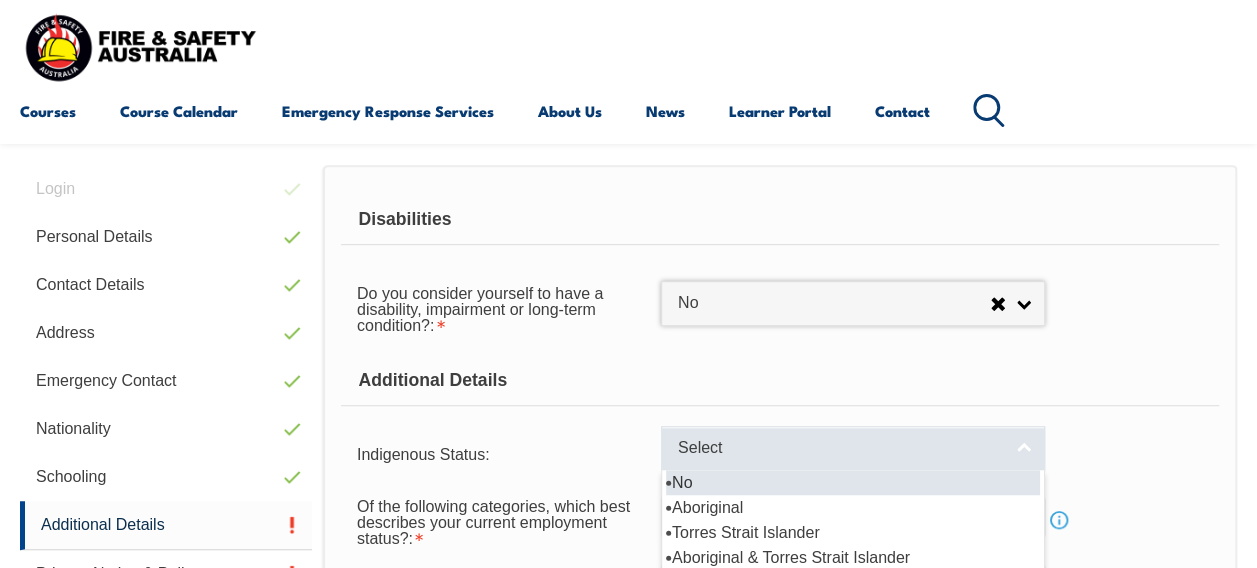 click on "Select" at bounding box center (840, 448) 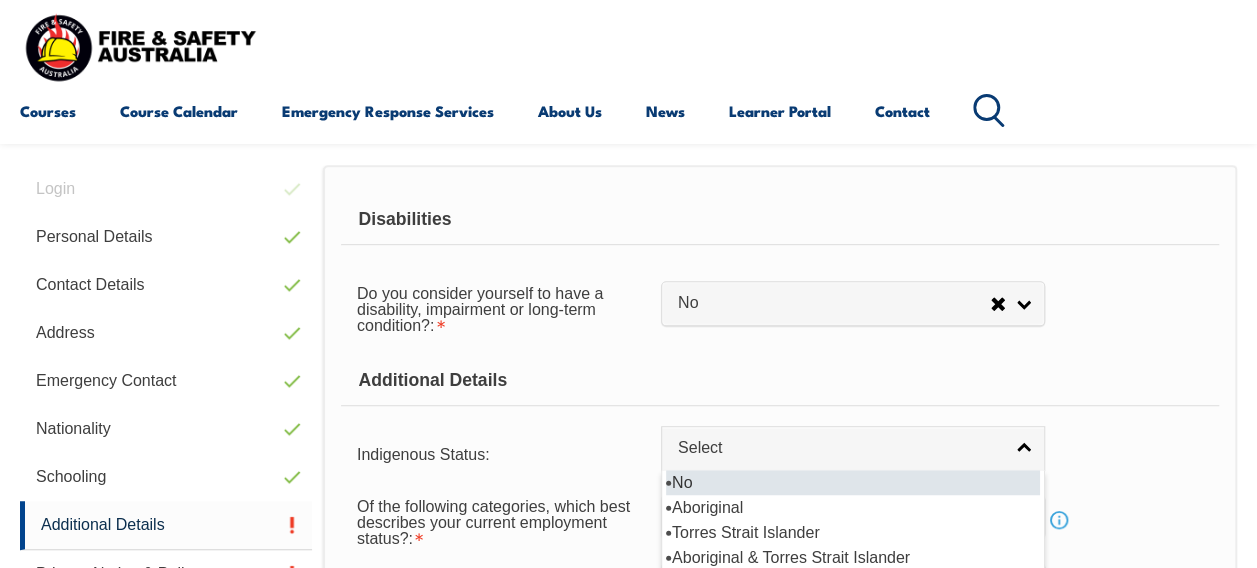 click on "No" at bounding box center (853, 482) 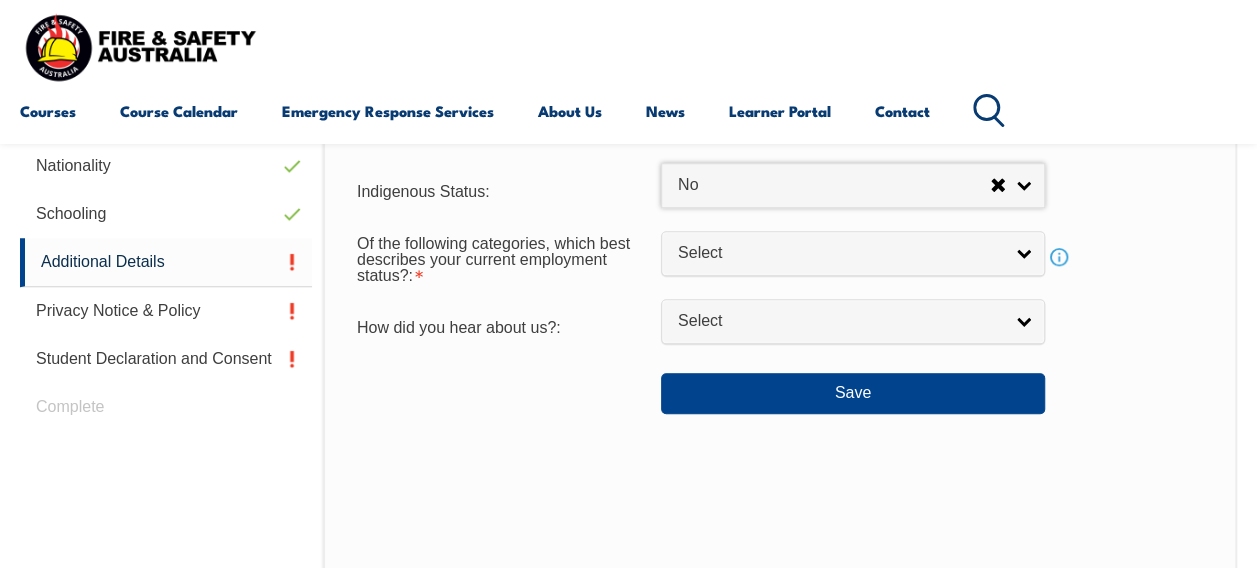 scroll, scrollTop: 784, scrollLeft: 0, axis: vertical 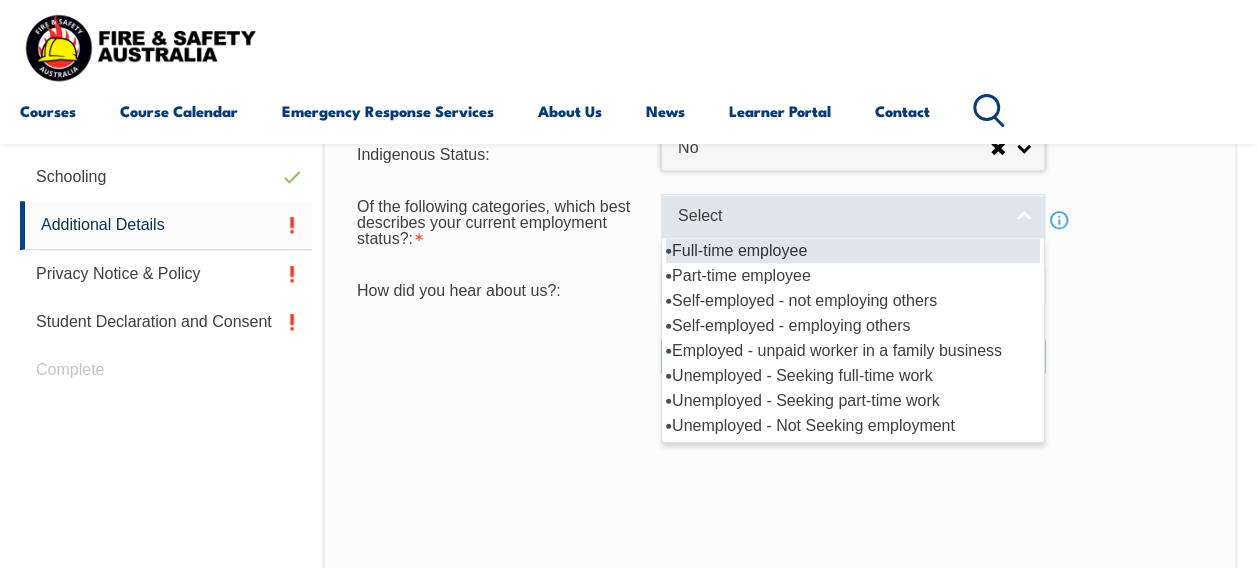 click on "Select" at bounding box center (840, 216) 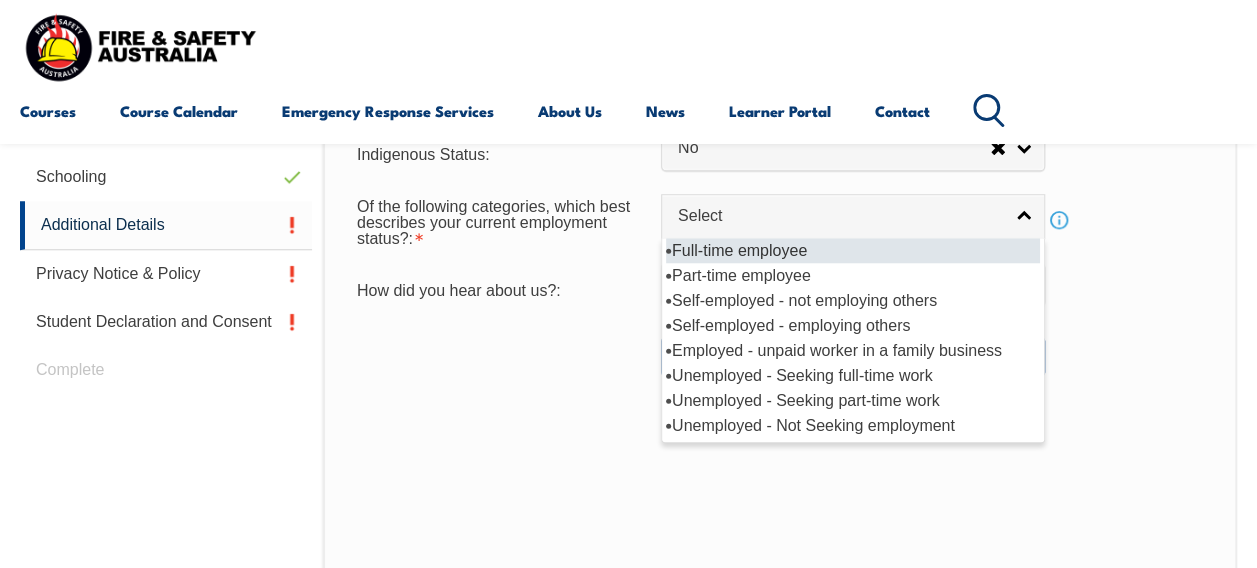 click on "Full-time employee" at bounding box center [853, 250] 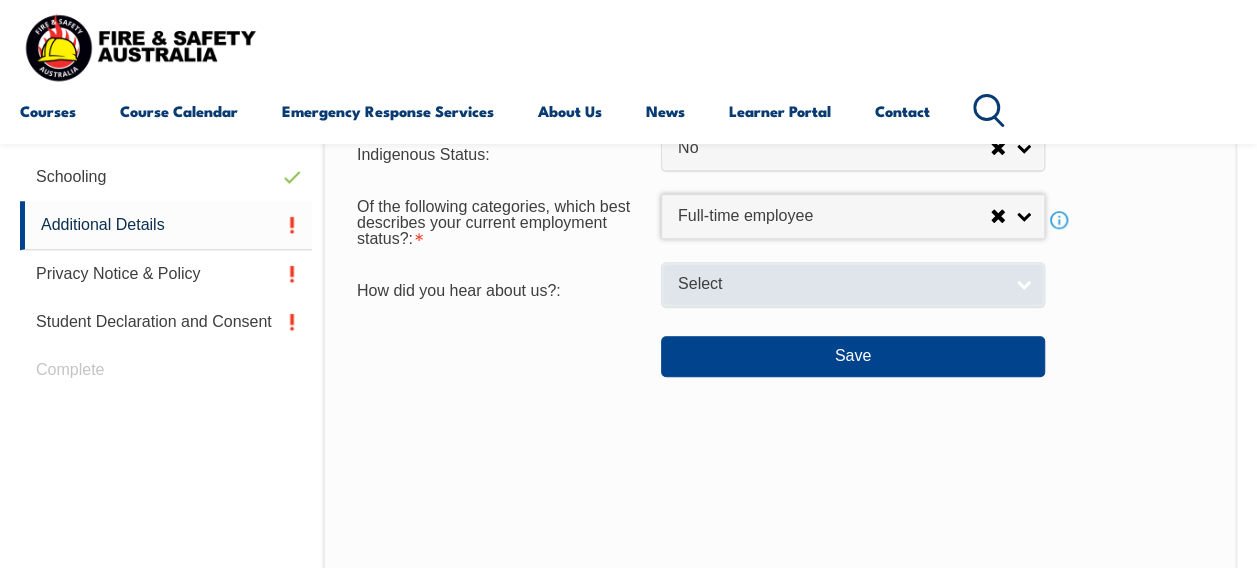 click on "Select" at bounding box center [840, 284] 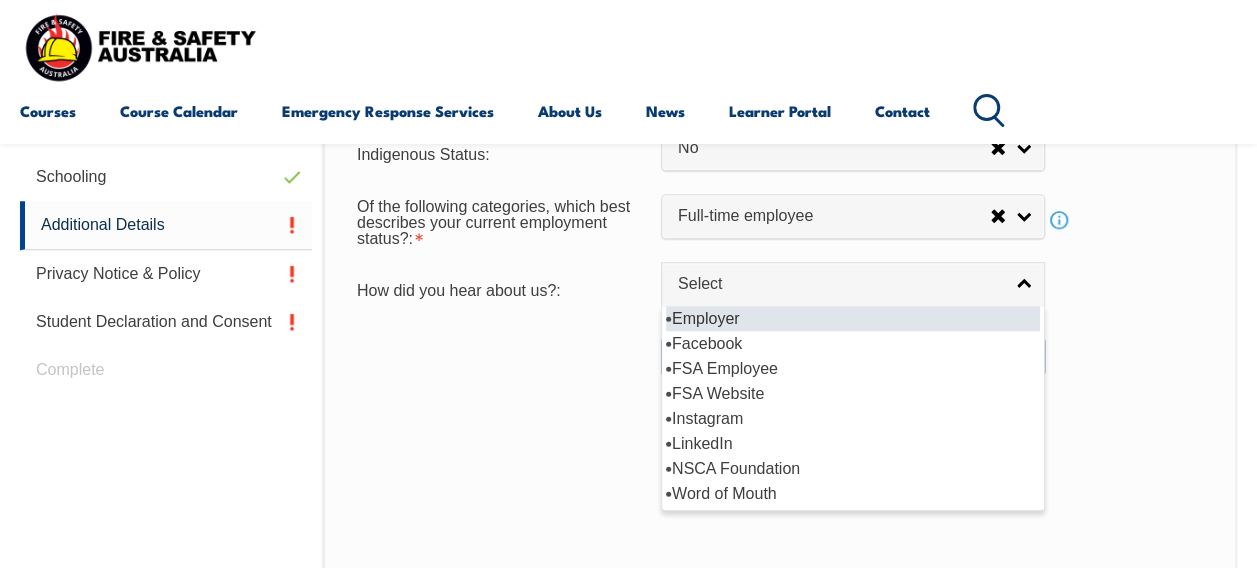 click on "Employer" at bounding box center [853, 318] 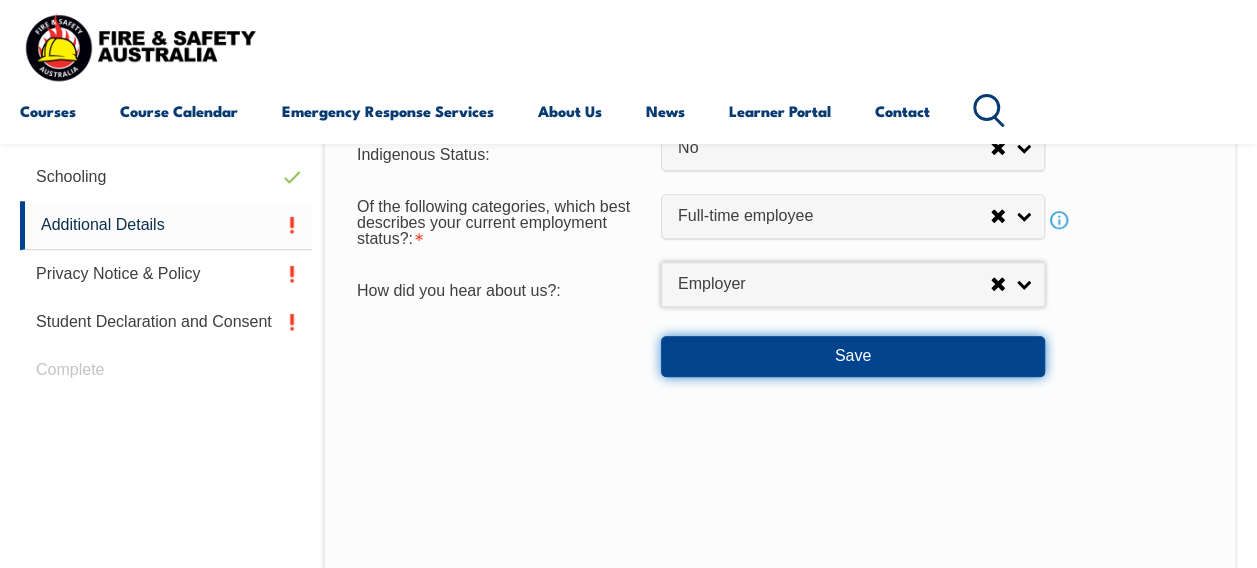 click on "Save" at bounding box center [853, 356] 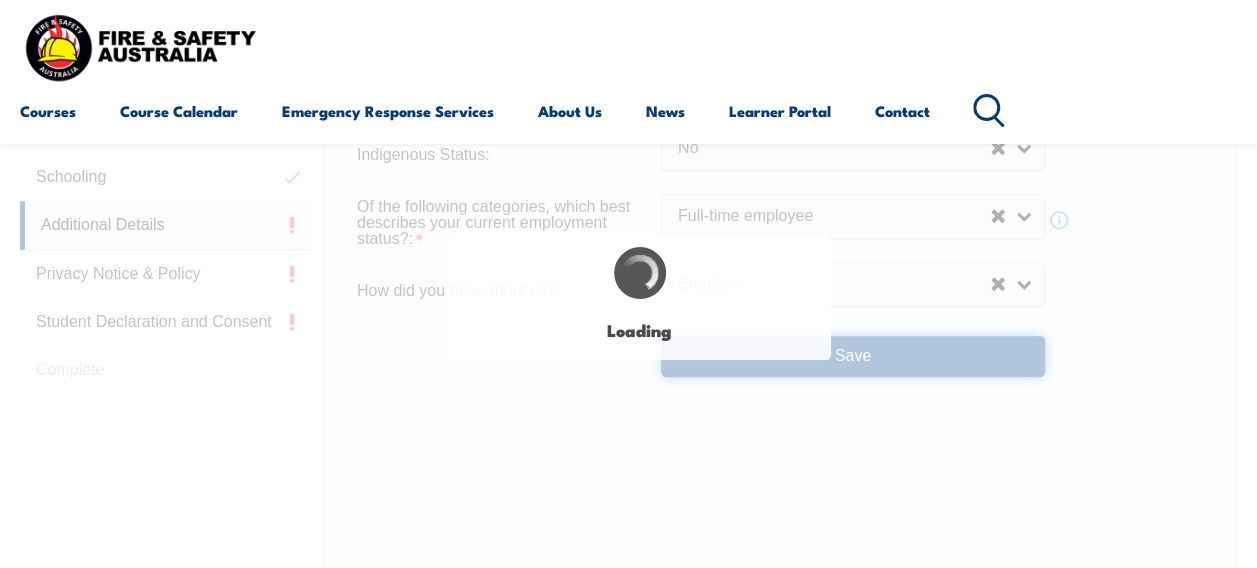 select on "false" 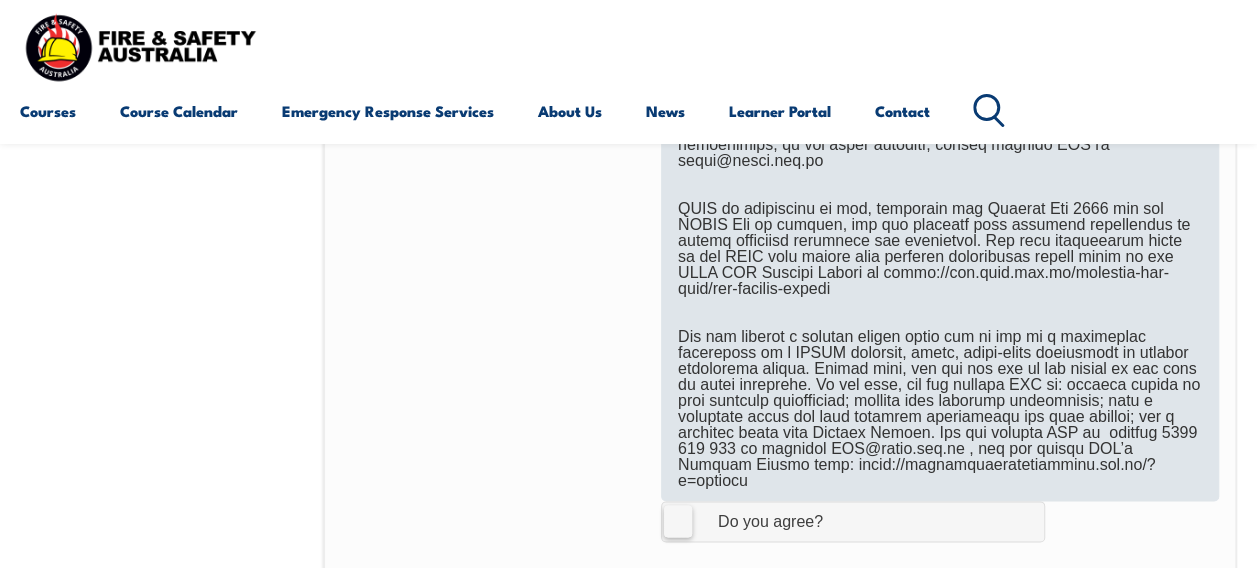 scroll, scrollTop: 1285, scrollLeft: 0, axis: vertical 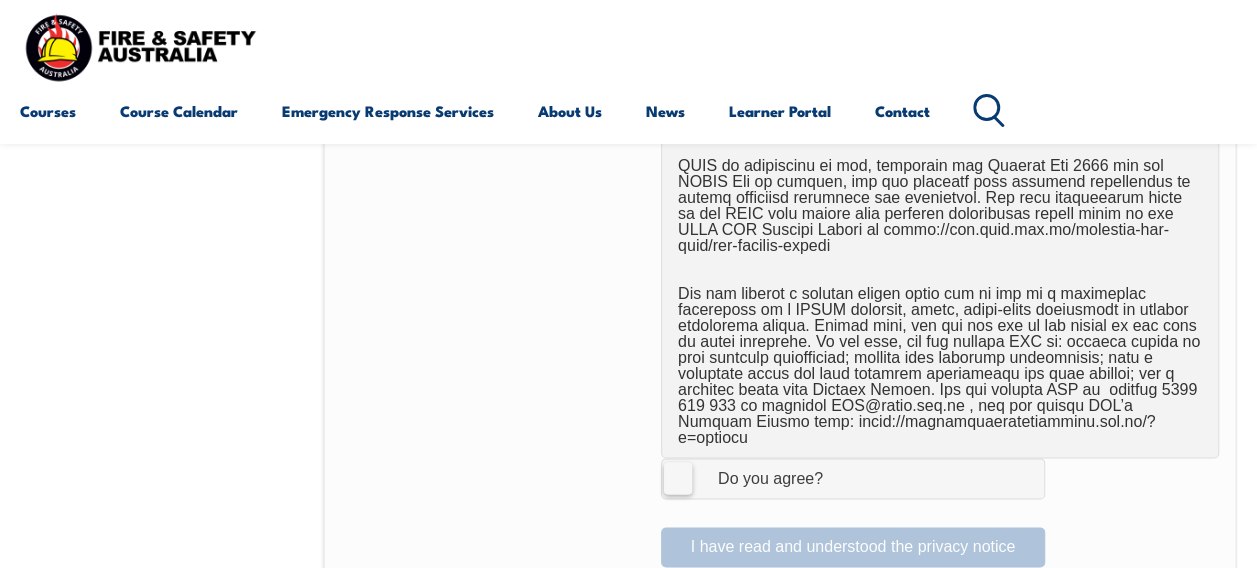 click on "I Agree Do you agree?" at bounding box center [853, 478] 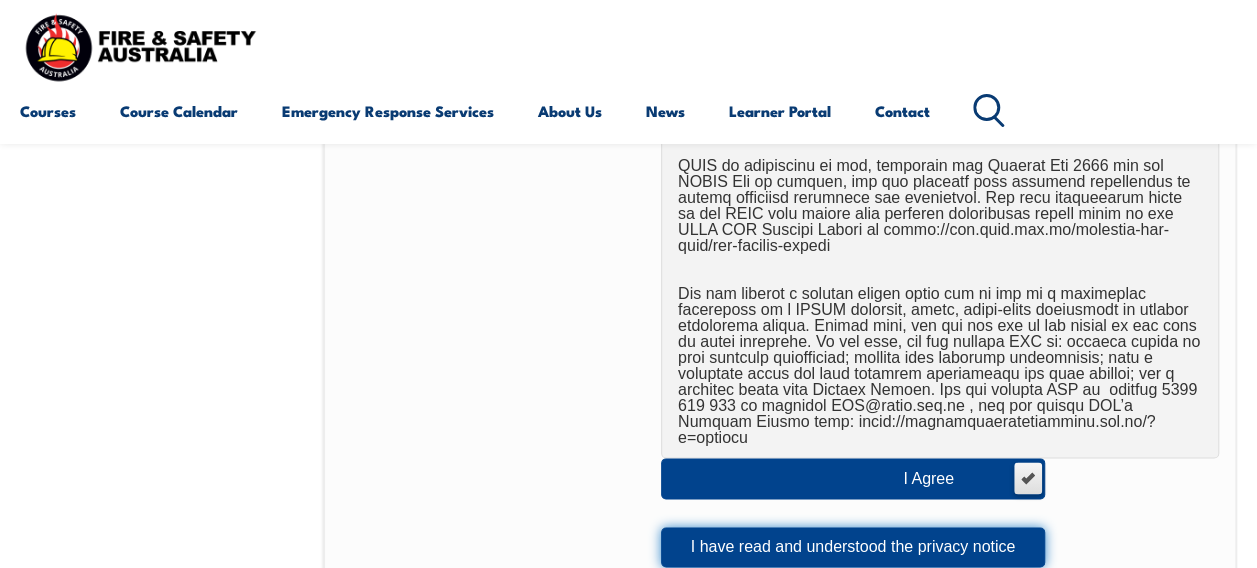 click on "I have read and understood the privacy notice" at bounding box center (853, 547) 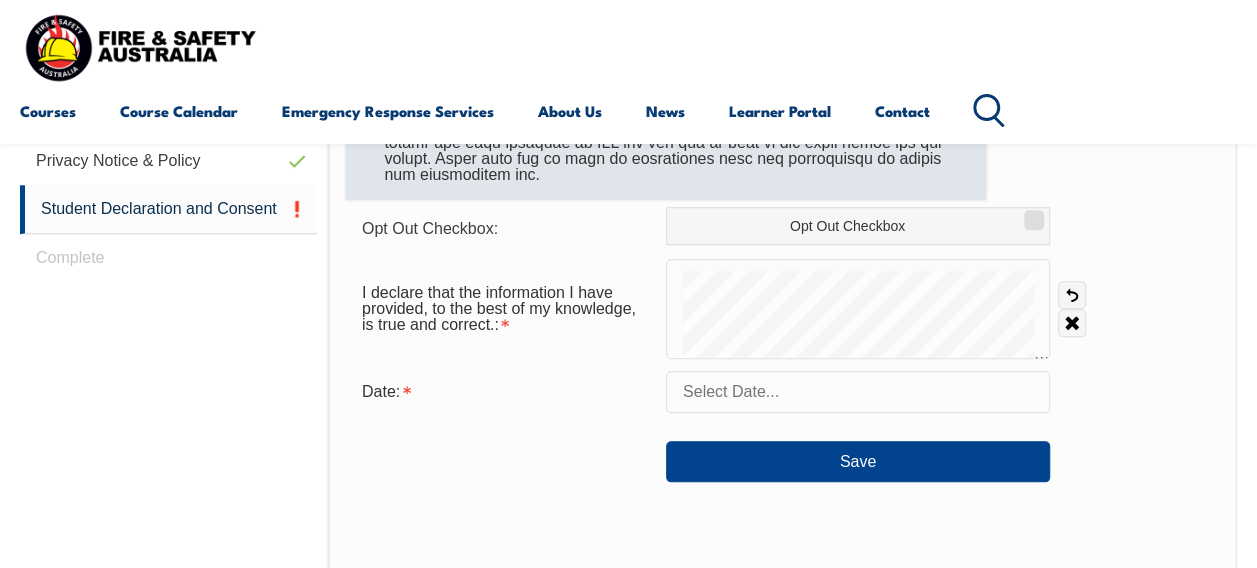 scroll, scrollTop: 985, scrollLeft: 0, axis: vertical 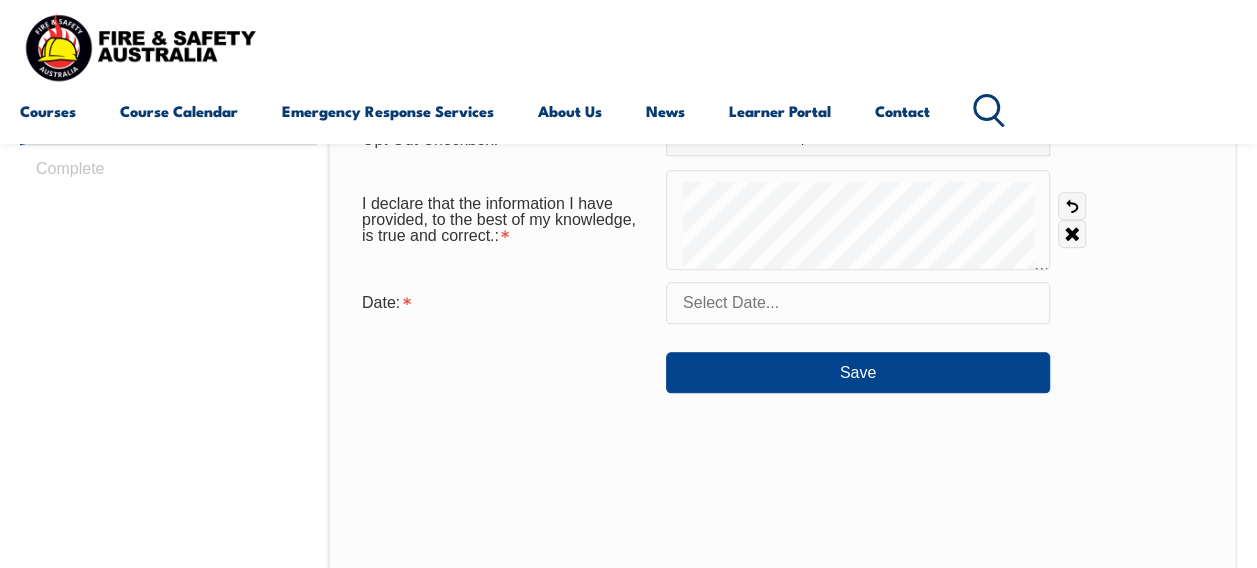 click at bounding box center [858, 303] 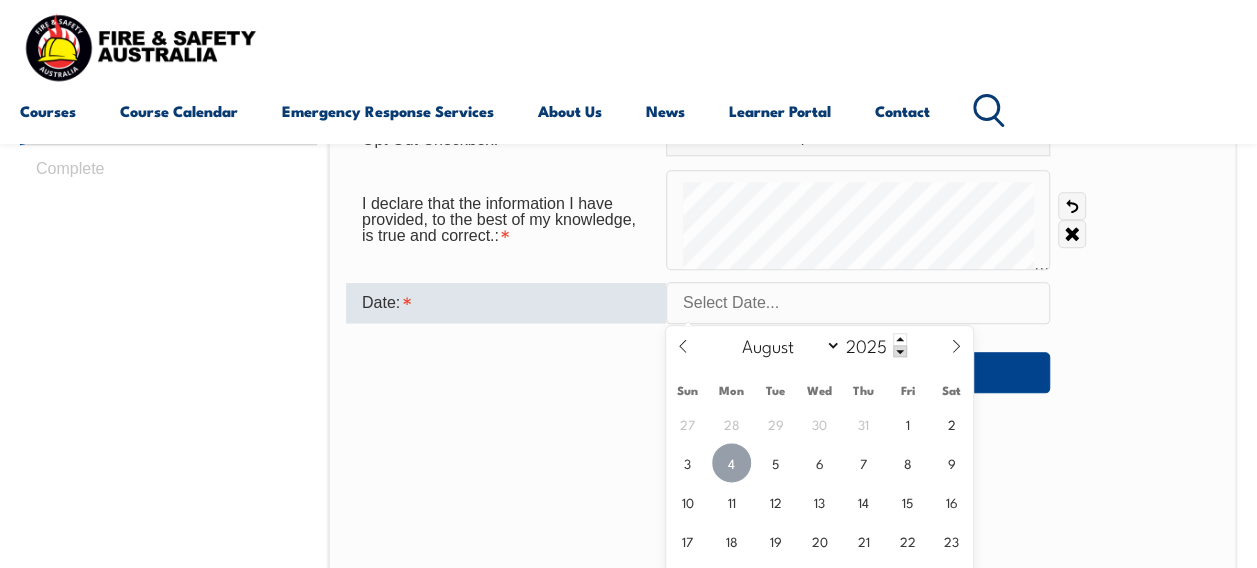 click on "4" at bounding box center [731, 462] 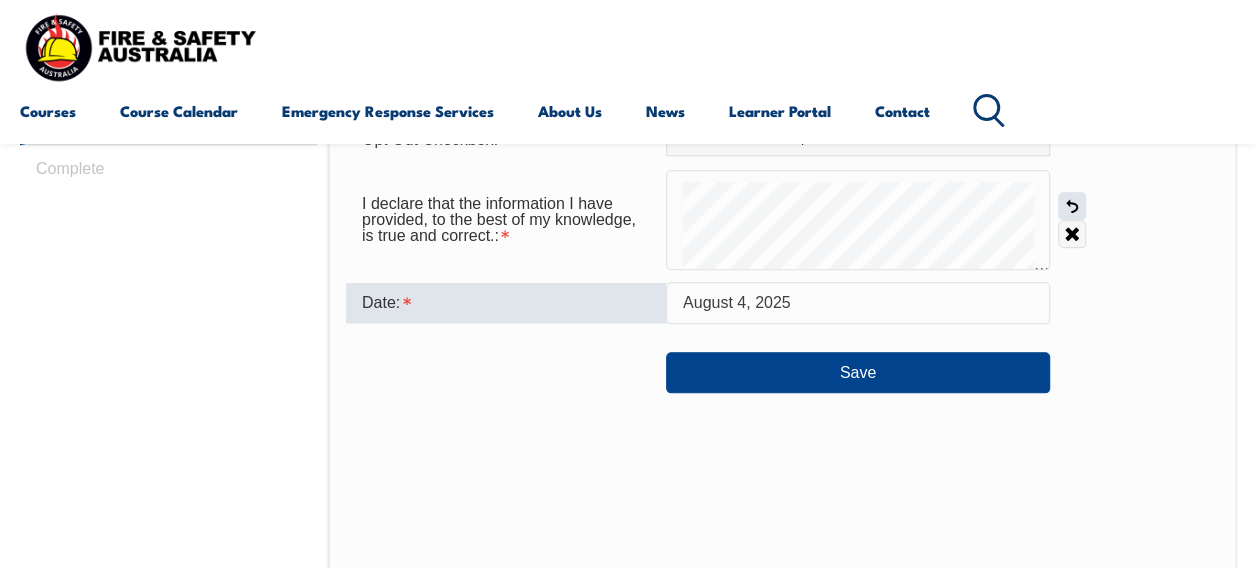 click on "Undo" at bounding box center [1072, 206] 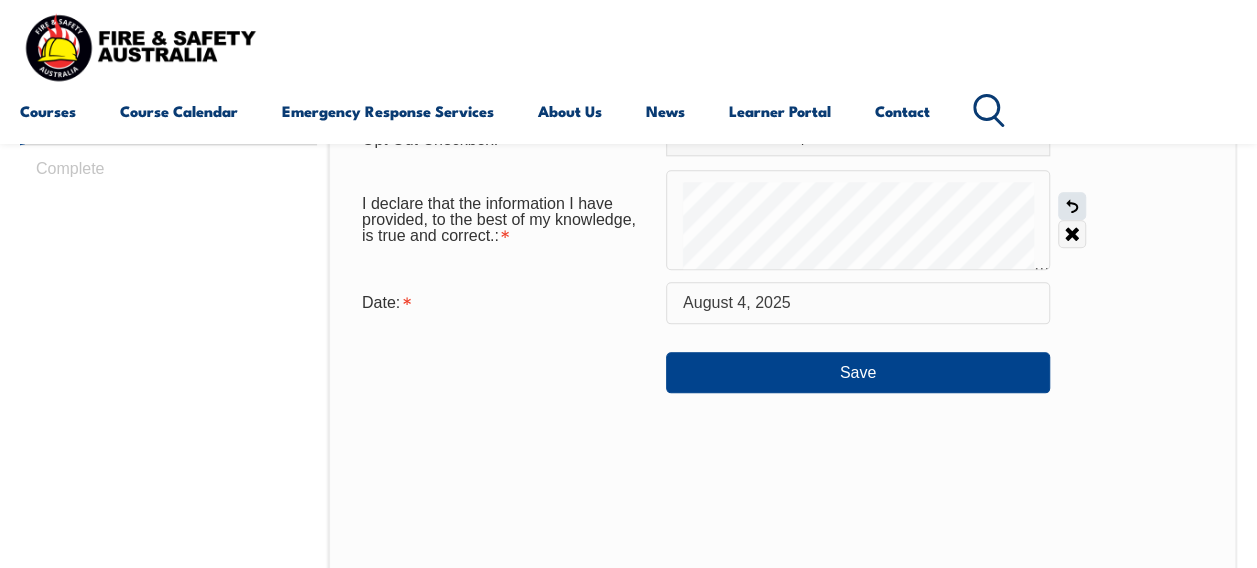 click on "I declare that the information I have provided, to the best of my knowledge, is true and correct.: Undo Clear" at bounding box center [782, 220] 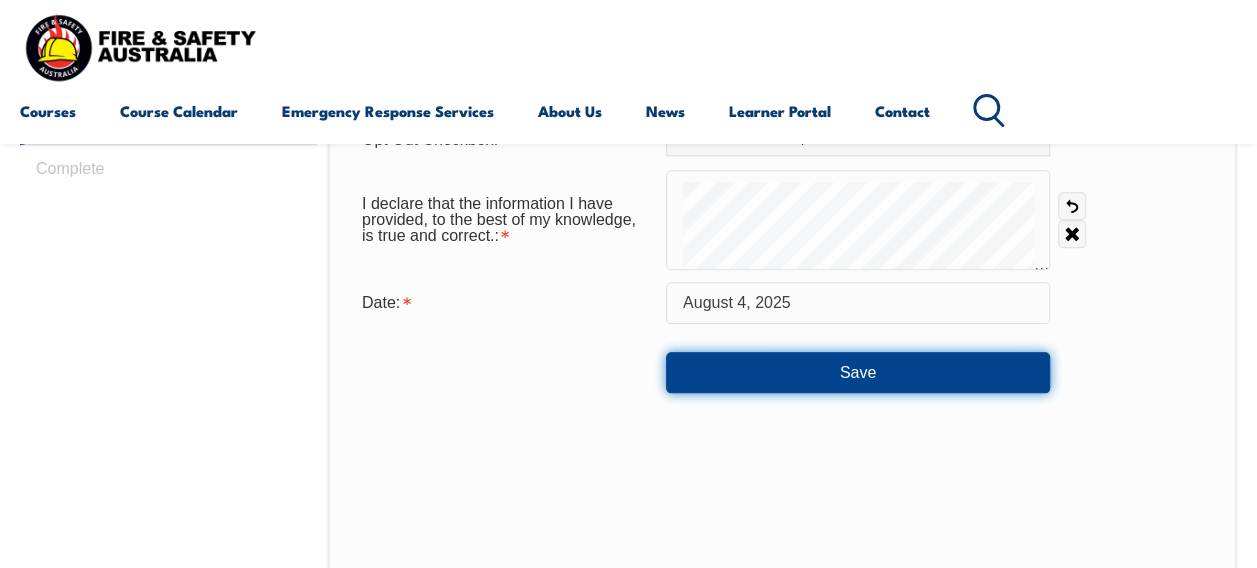 click on "Save" at bounding box center [858, 372] 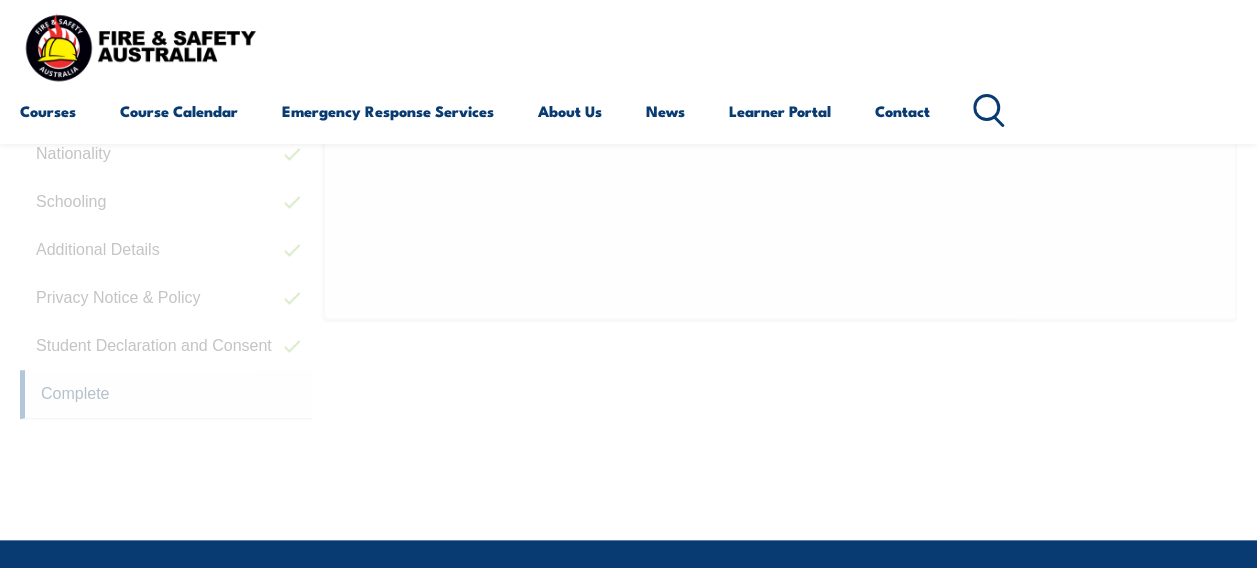 scroll, scrollTop: 484, scrollLeft: 0, axis: vertical 